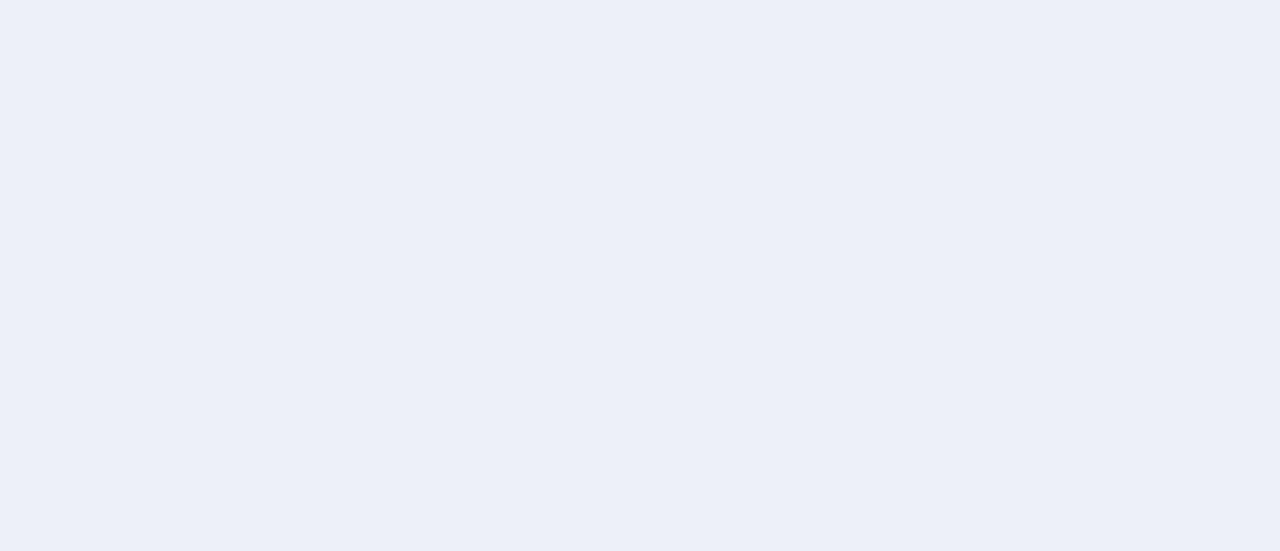 scroll, scrollTop: 0, scrollLeft: 0, axis: both 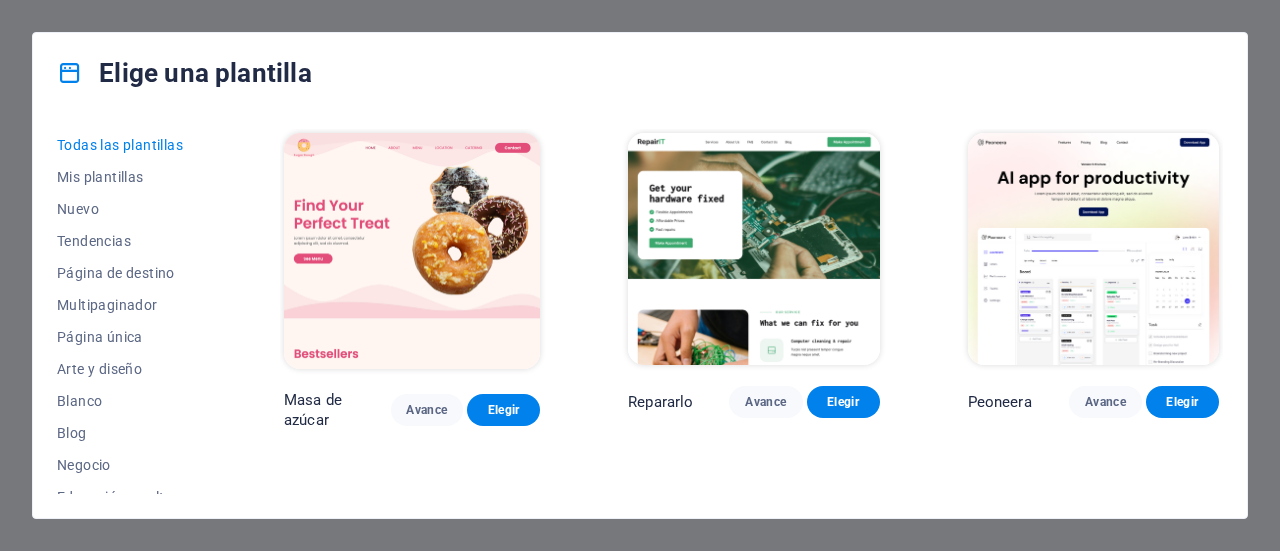 drag, startPoint x: 214, startPoint y: 228, endPoint x: 222, endPoint y: 244, distance: 17.888544 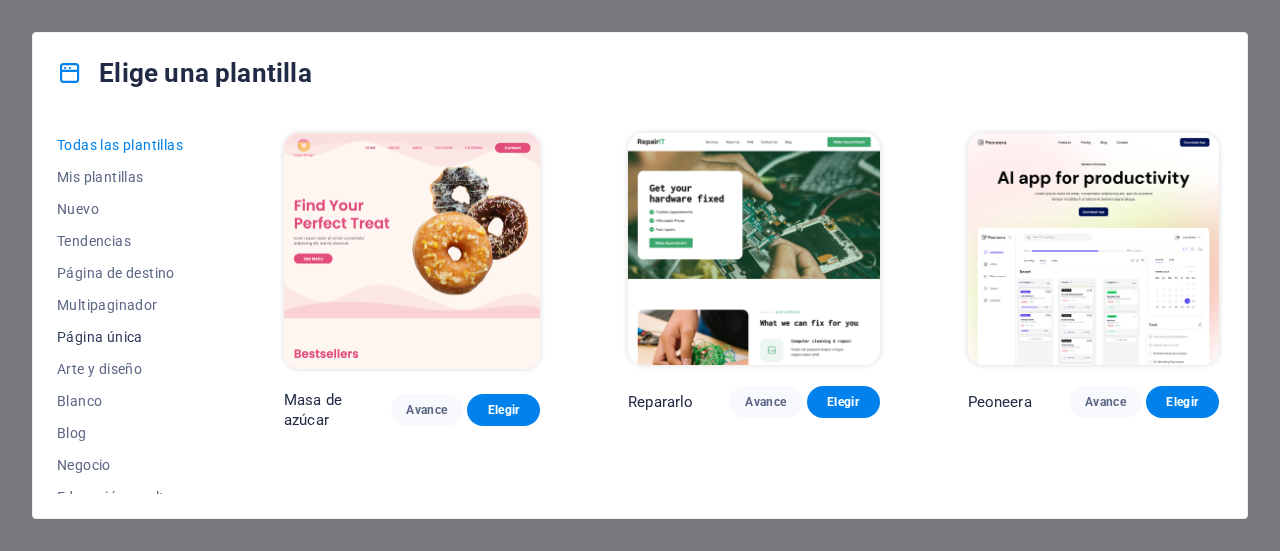 click on "Página única" at bounding box center (100, 337) 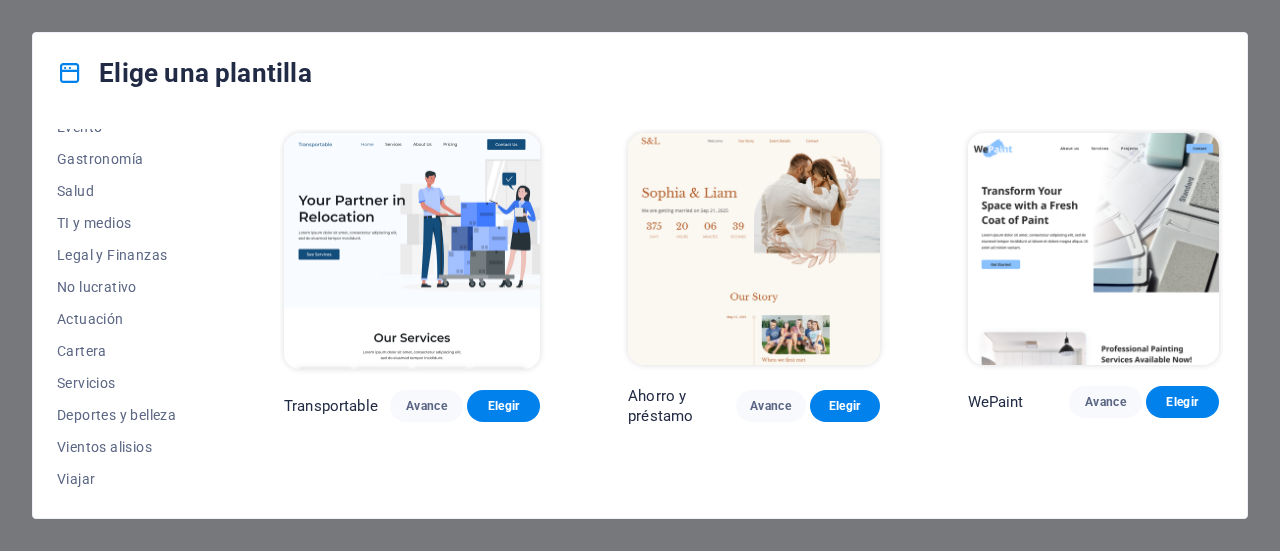 scroll, scrollTop: 434, scrollLeft: 0, axis: vertical 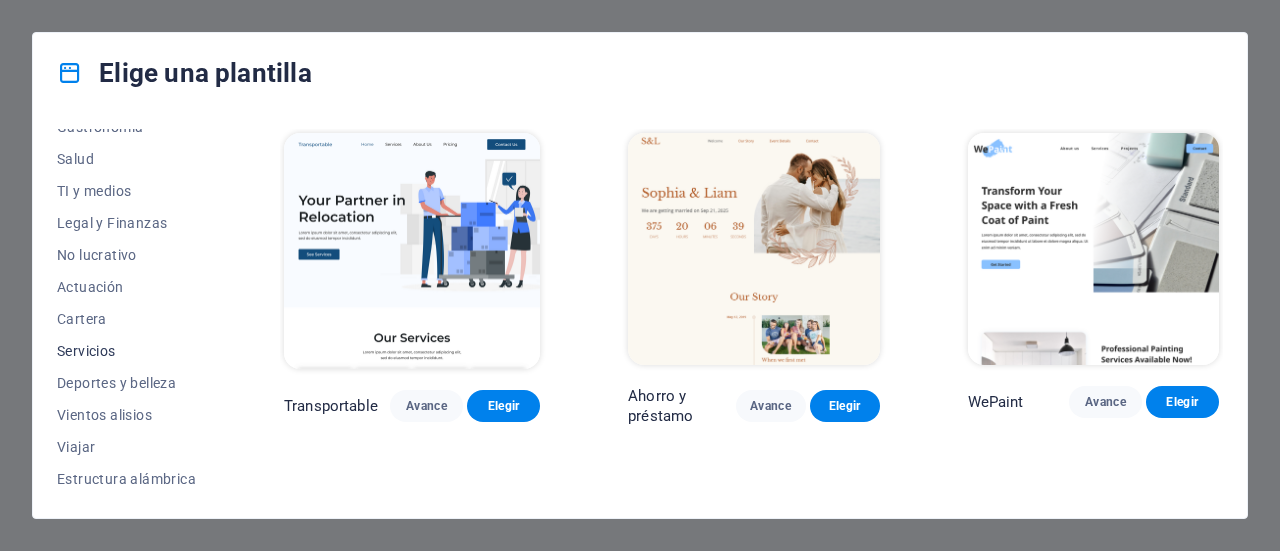 click on "Servicios" at bounding box center (86, 351) 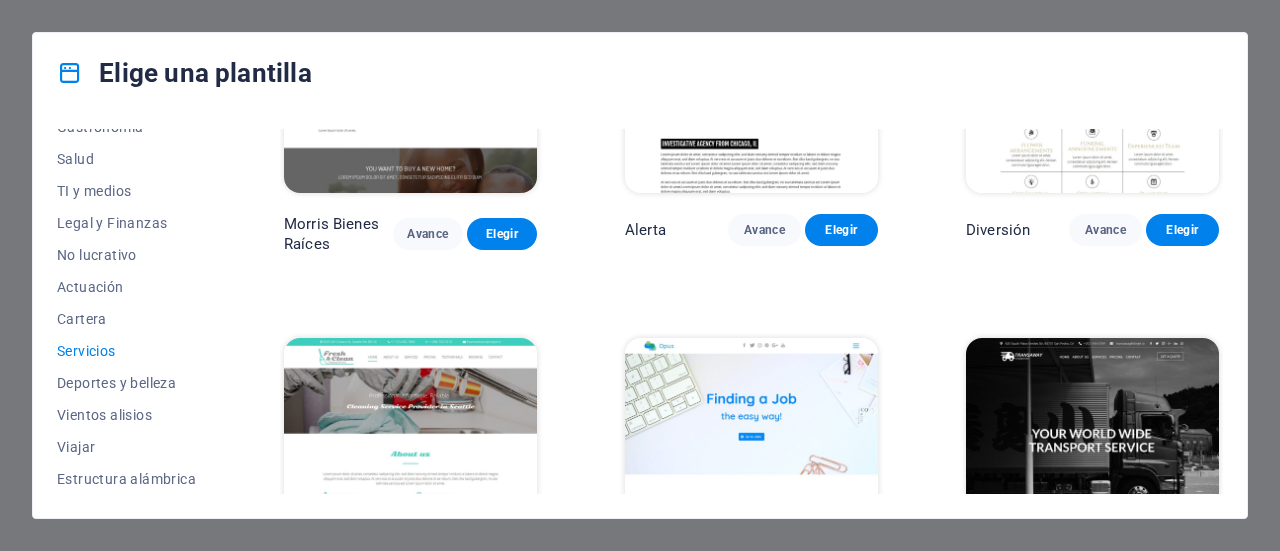 scroll, scrollTop: 1642, scrollLeft: 0, axis: vertical 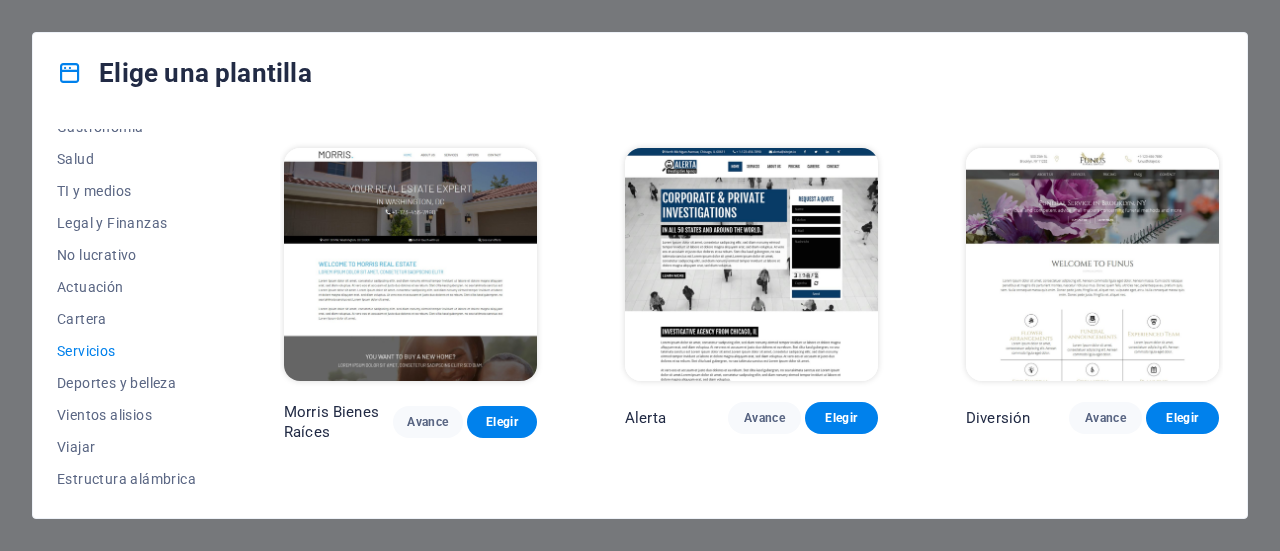 drag, startPoint x: 1234, startPoint y: 363, endPoint x: 1222, endPoint y: 371, distance: 14.422205 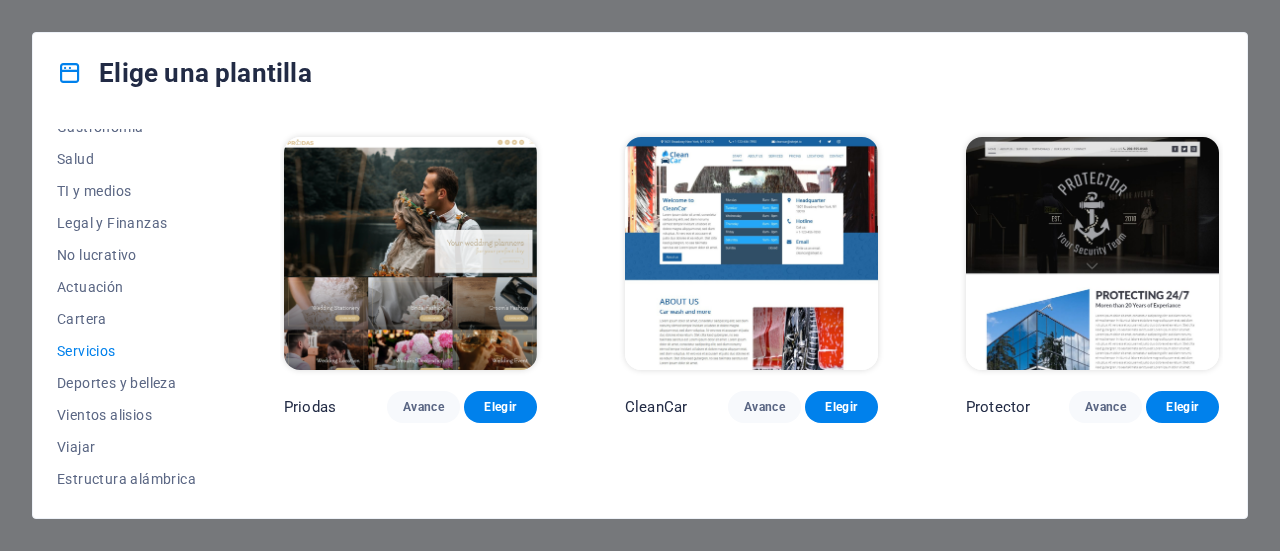 scroll, scrollTop: 1108, scrollLeft: 0, axis: vertical 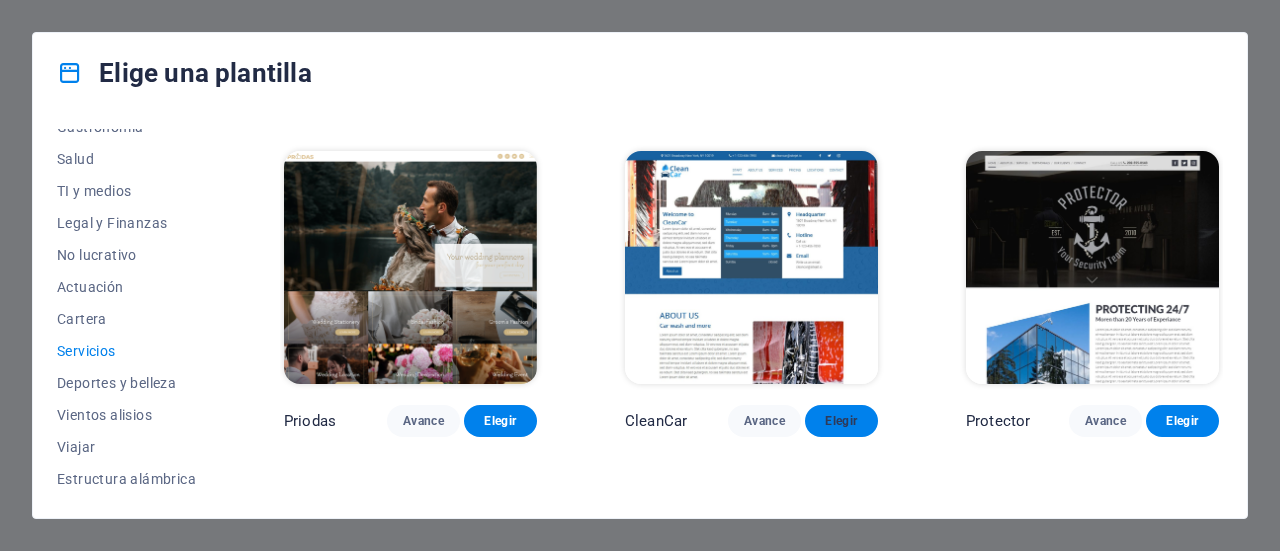 click on "Elegir" at bounding box center [841, 421] 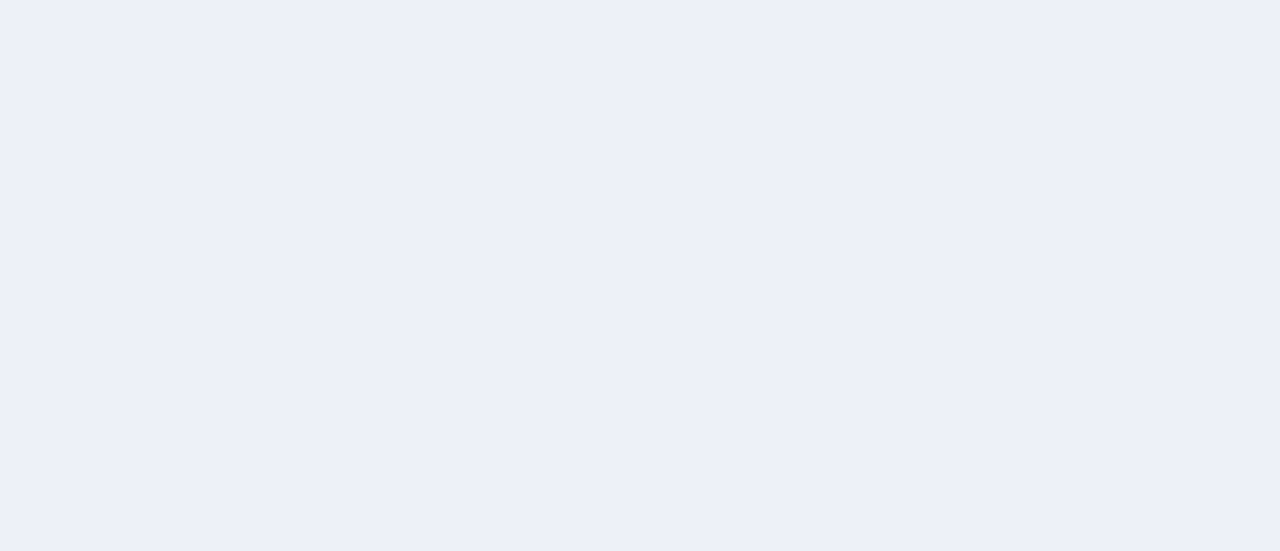 scroll, scrollTop: 0, scrollLeft: 0, axis: both 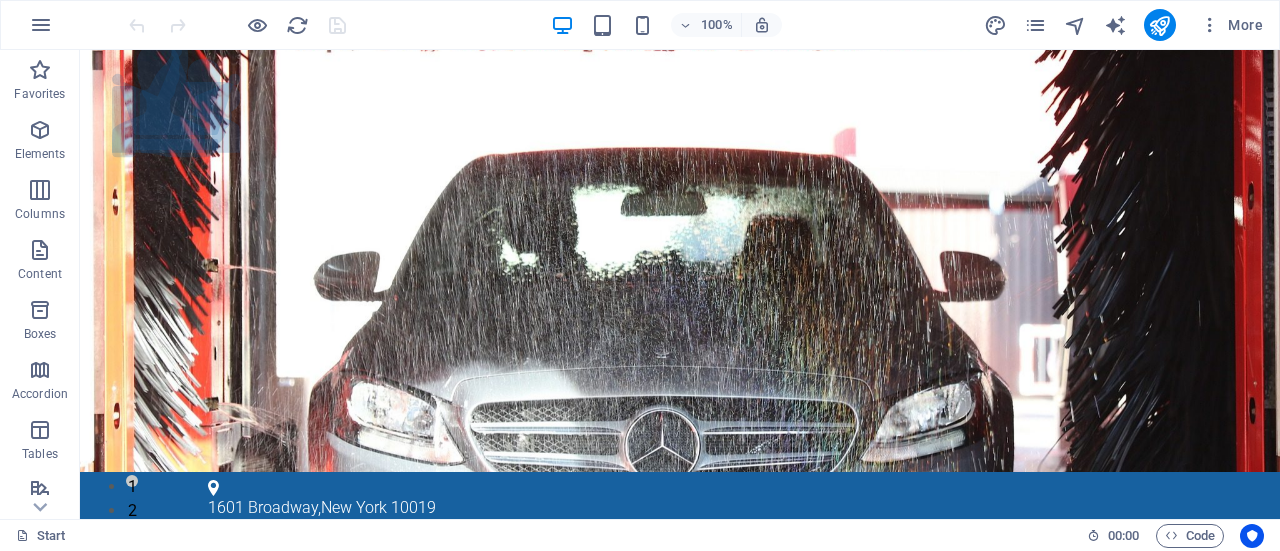 drag, startPoint x: 1273, startPoint y: 79, endPoint x: 1359, endPoint y: 78, distance: 86.00581 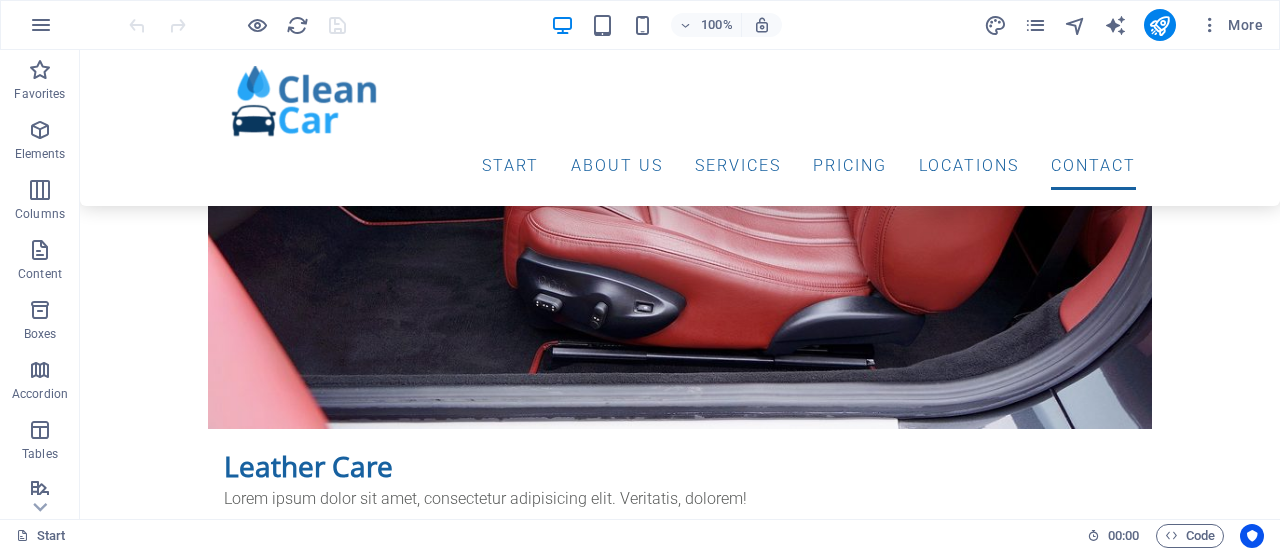 scroll, scrollTop: 11267, scrollLeft: 0, axis: vertical 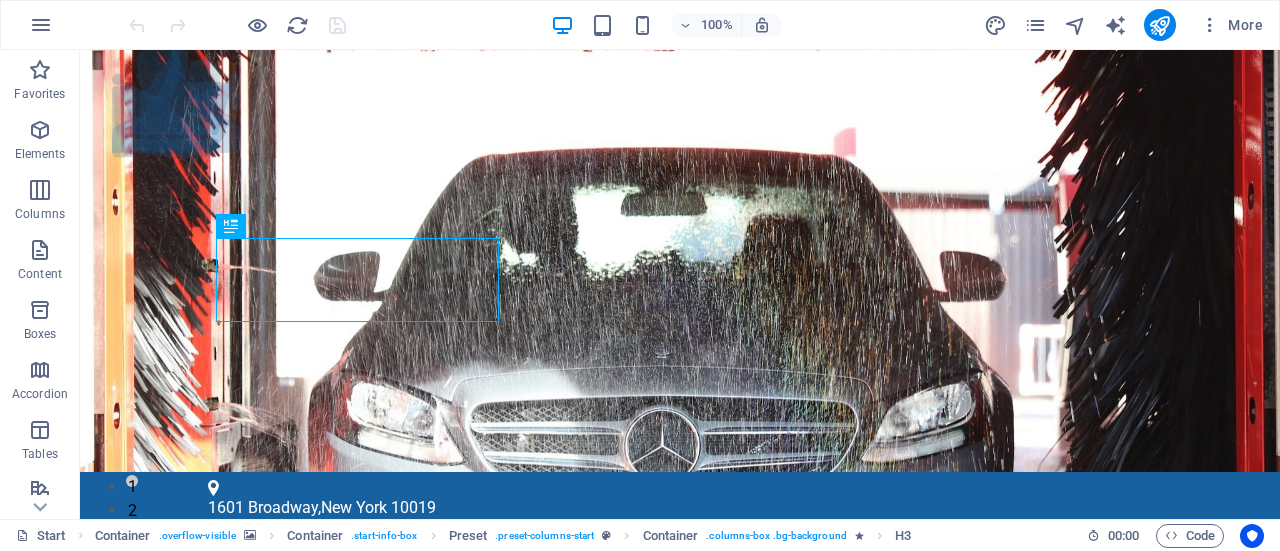 click on "100% More" at bounding box center [640, 25] 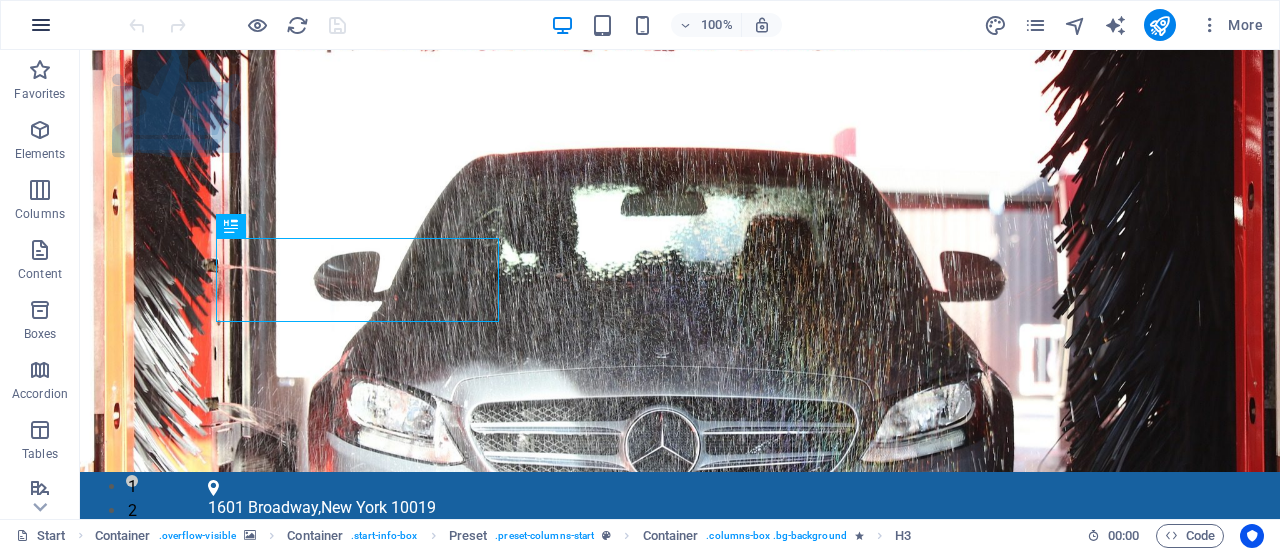 click at bounding box center (41, 25) 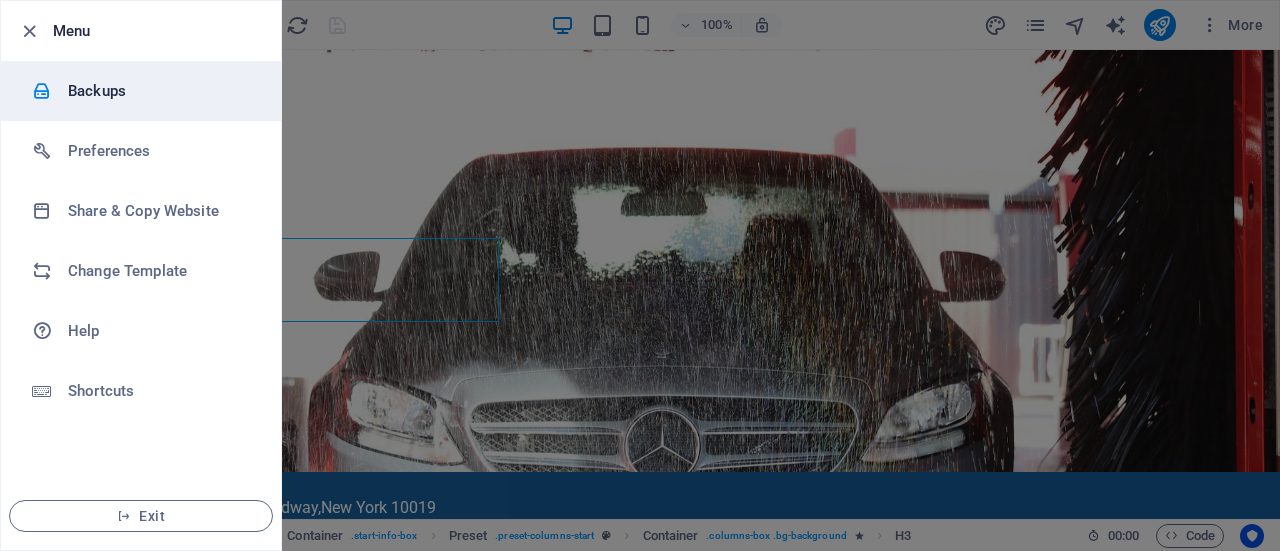 click on "Backups" at bounding box center (160, 91) 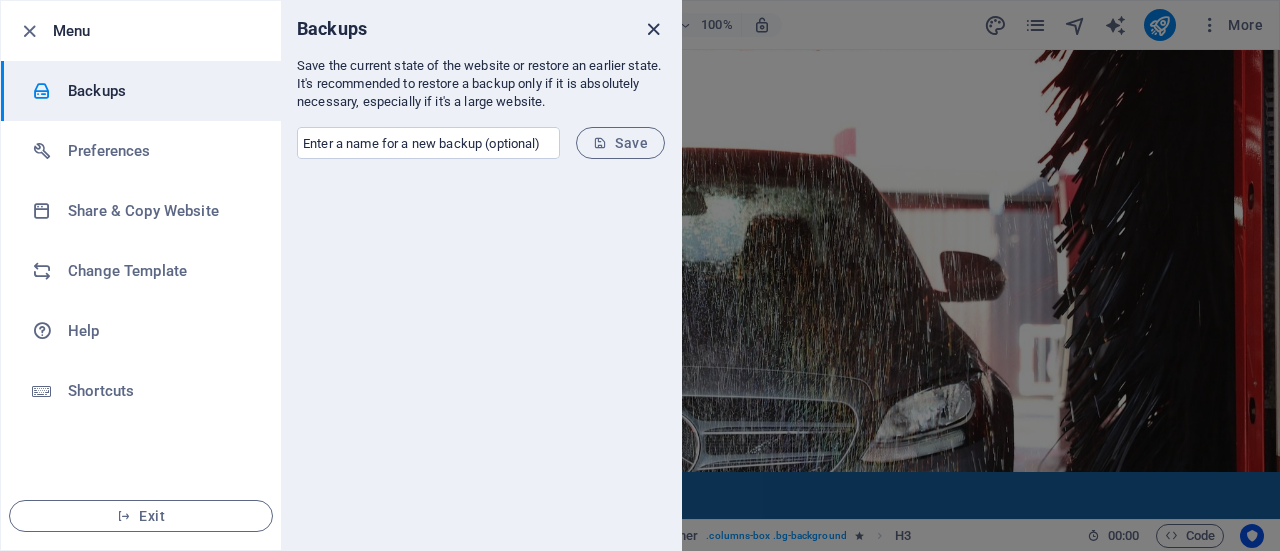 click at bounding box center (653, 29) 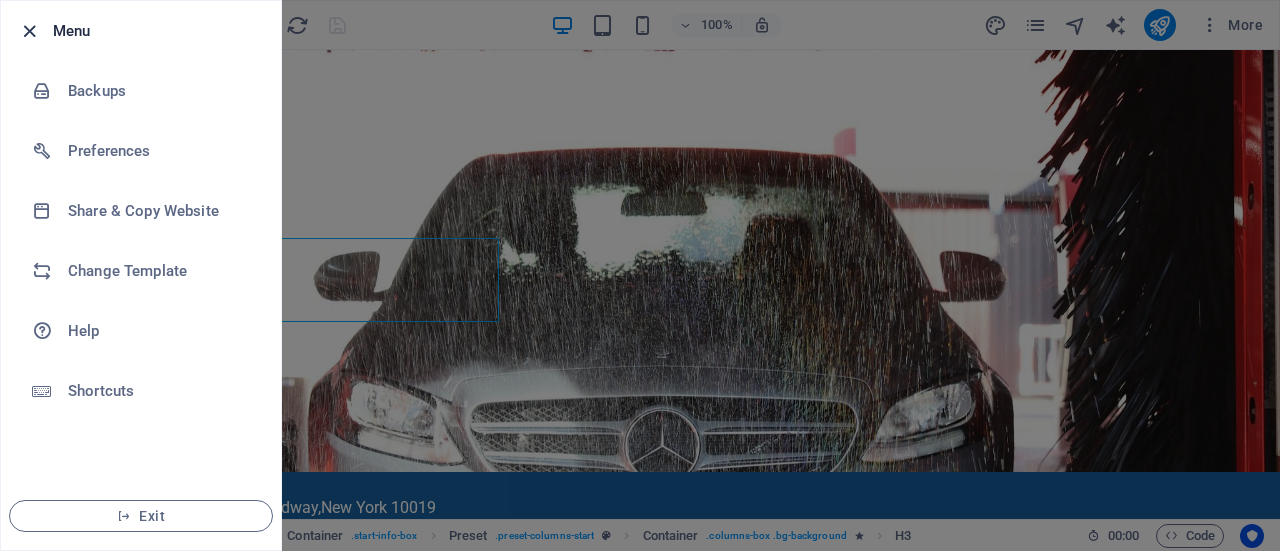 click at bounding box center (29, 31) 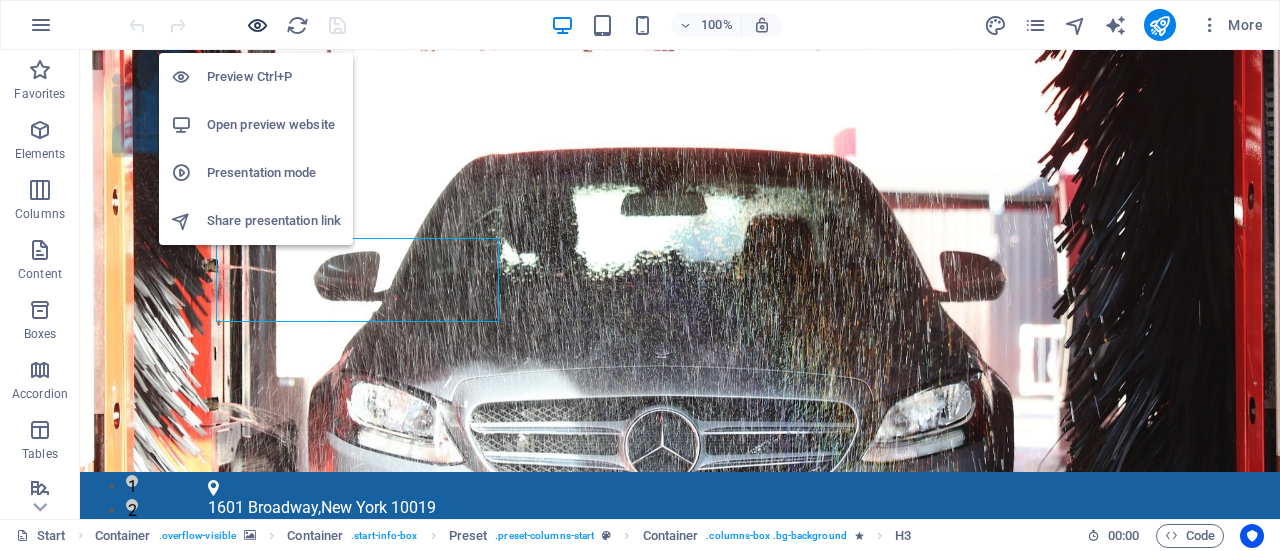 click at bounding box center [257, 25] 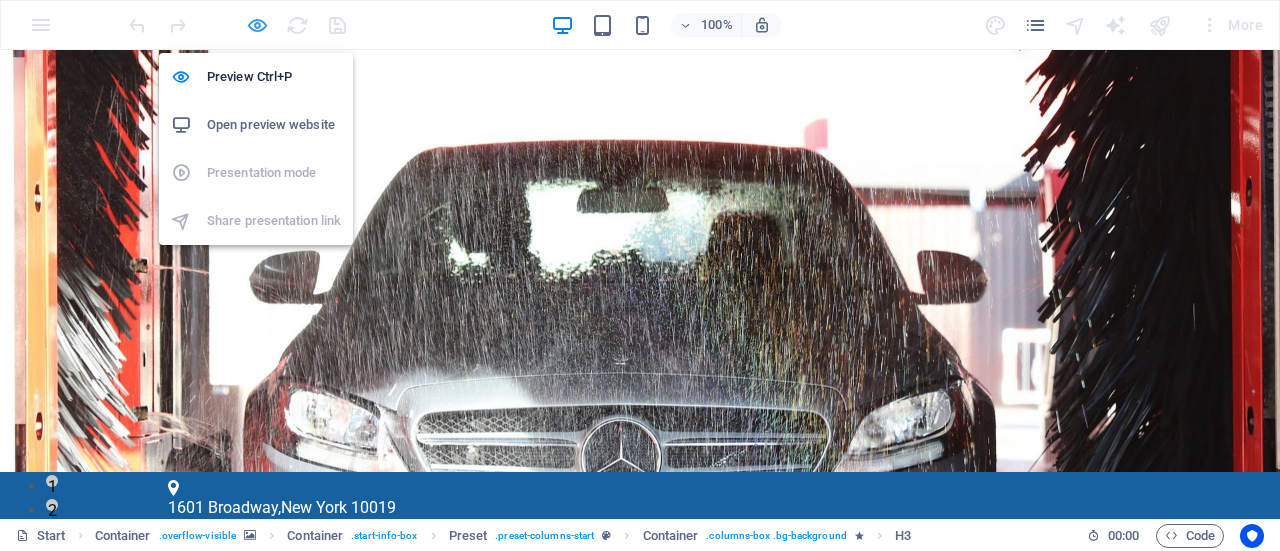 click at bounding box center (257, 25) 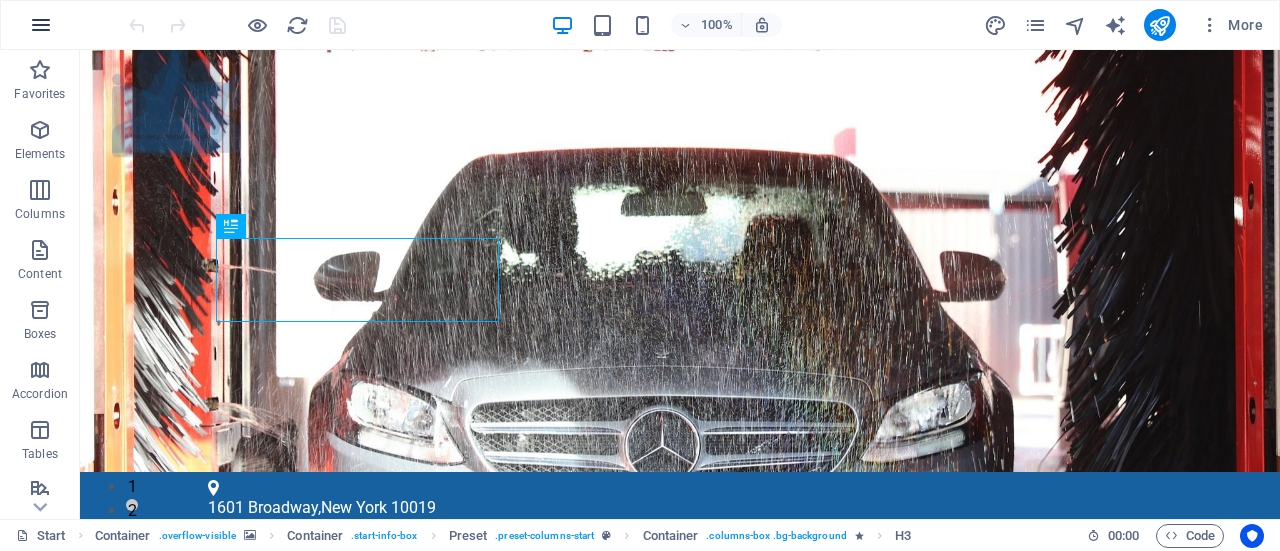 click at bounding box center [41, 25] 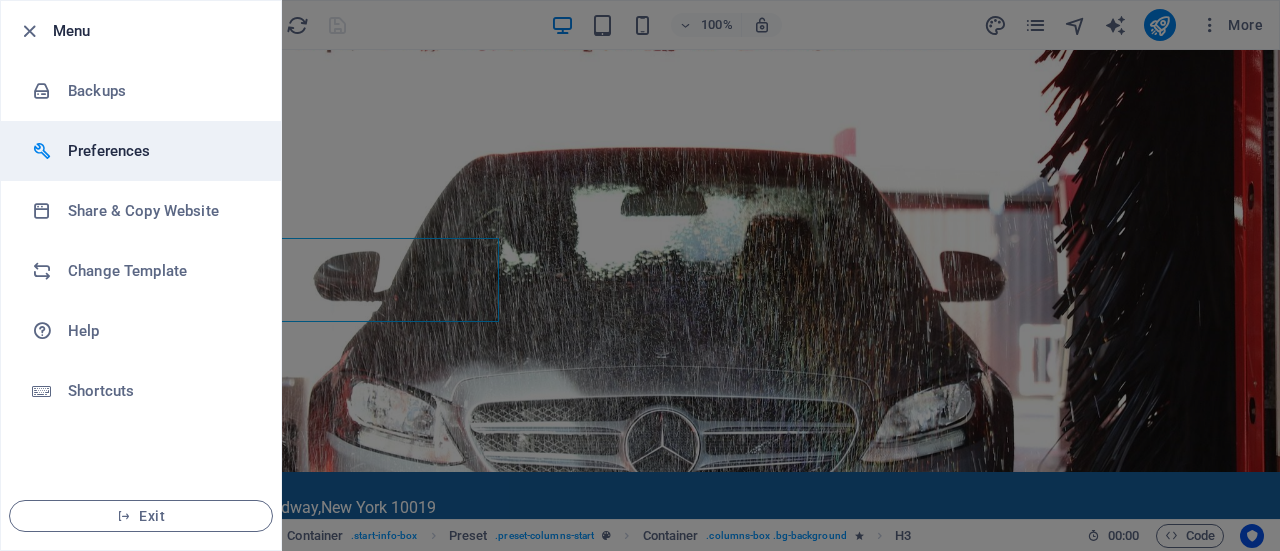 click at bounding box center [50, 151] 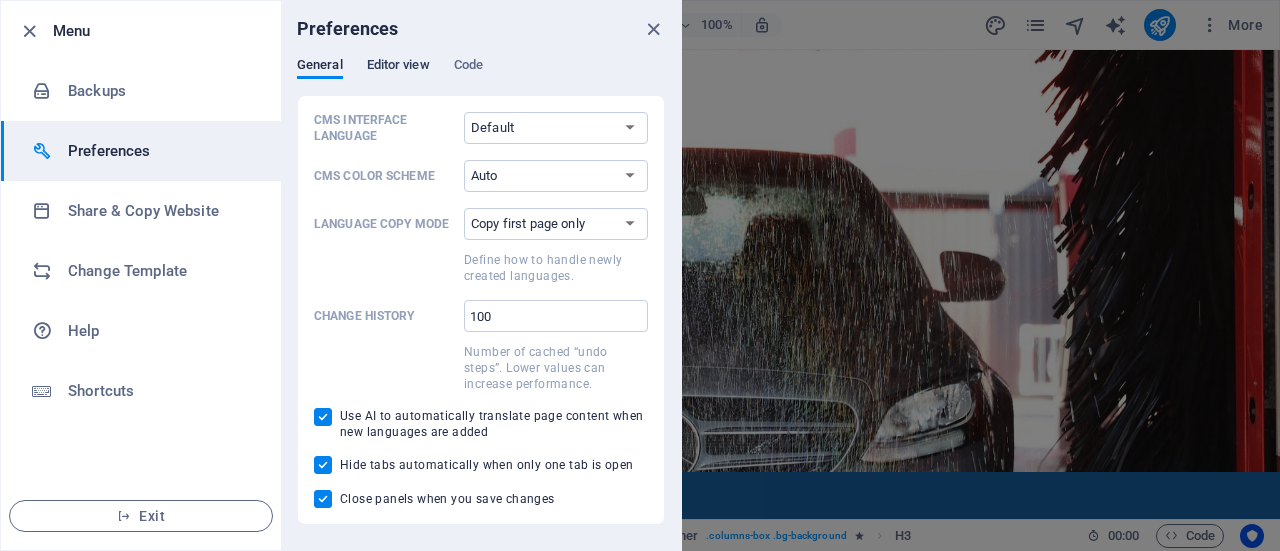 click on "Editor view" at bounding box center [398, 67] 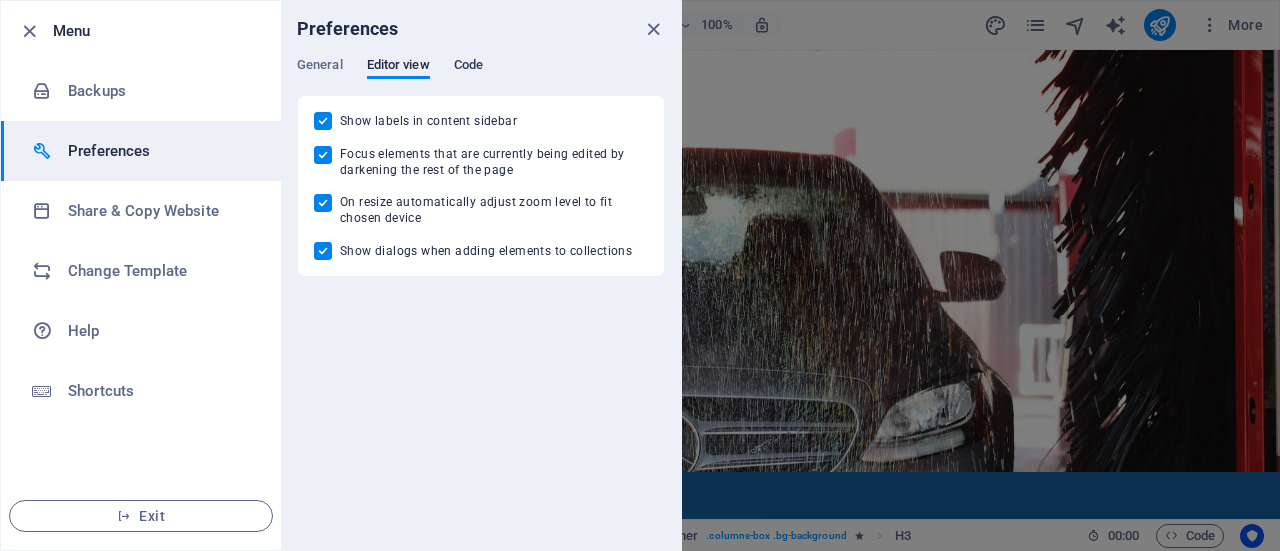 click on "Code" at bounding box center (468, 67) 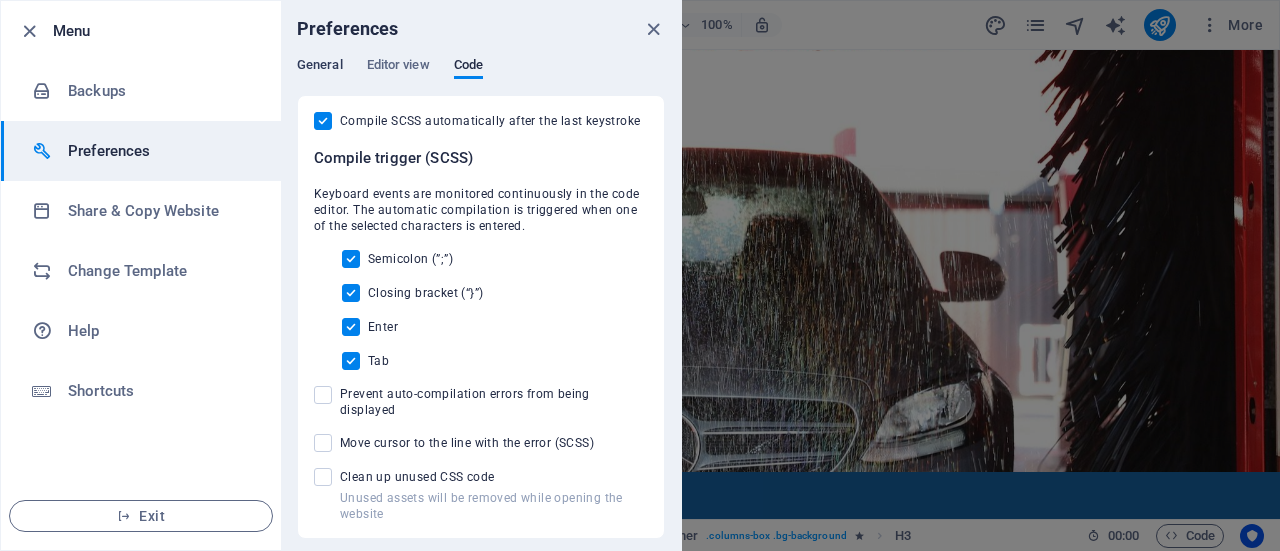 click on "General" at bounding box center (320, 67) 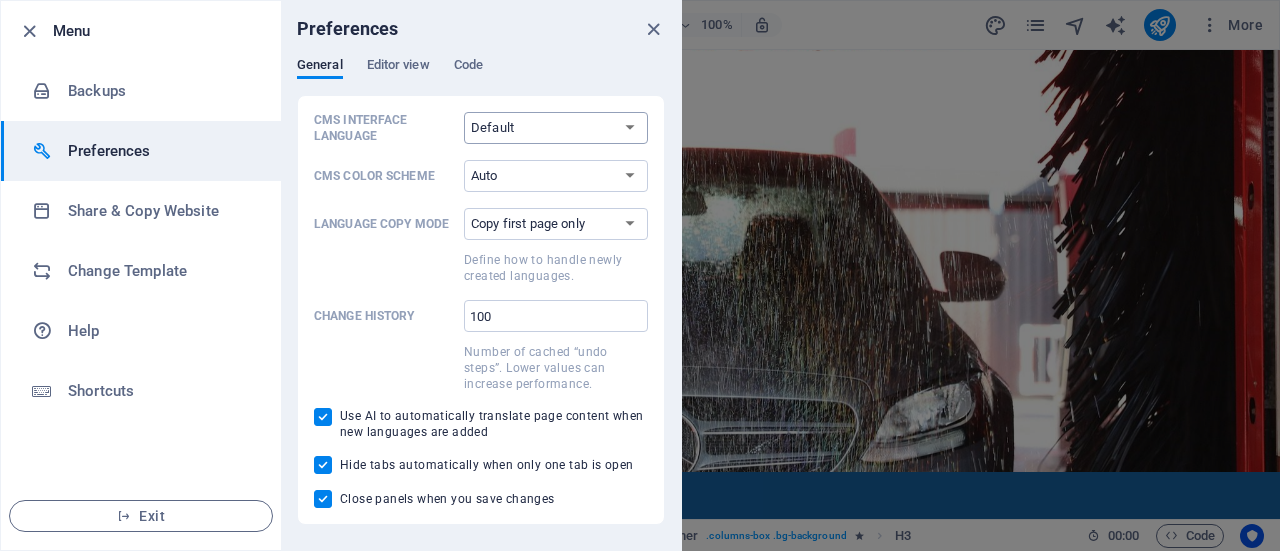click on "Default Deutsch English Español Français Magyar Italiano Nederlands Polski Português русский язык Svenska Türkçe 日本語" at bounding box center [556, 128] 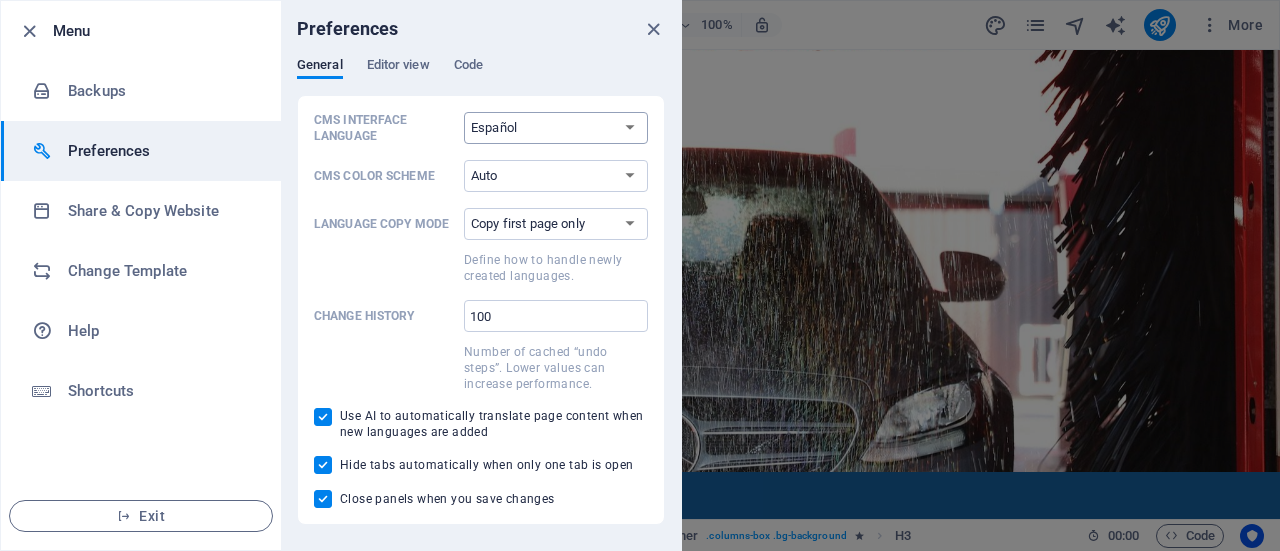 click on "Default Deutsch English Español Français Magyar Italiano Nederlands Polski Português русский язык Svenska Türkçe 日本語" at bounding box center [556, 128] 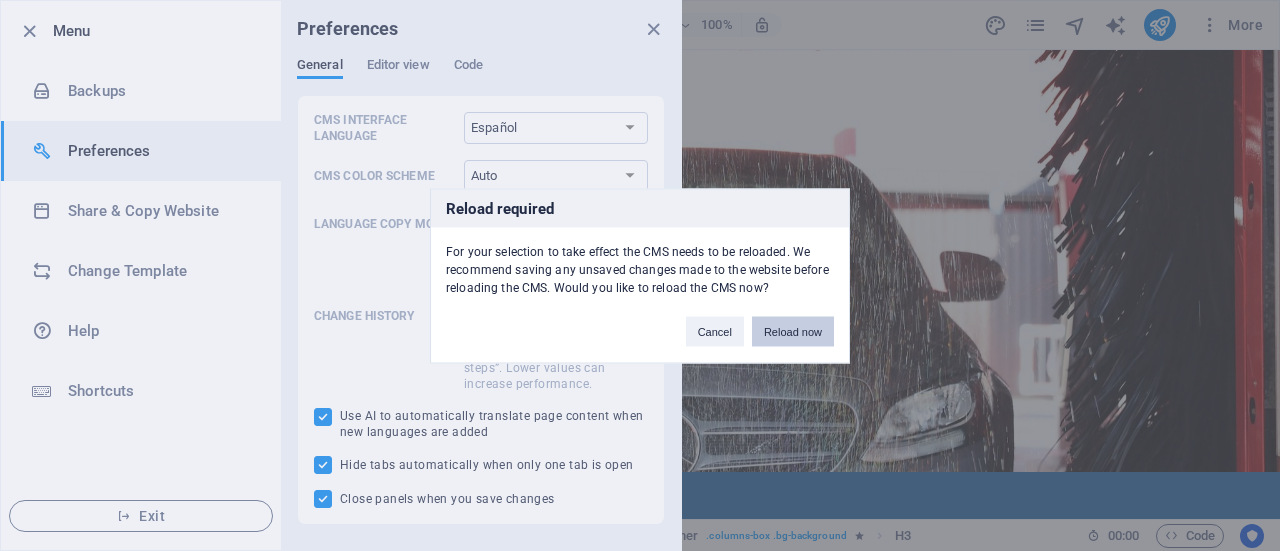 click on "Reload now" at bounding box center [793, 331] 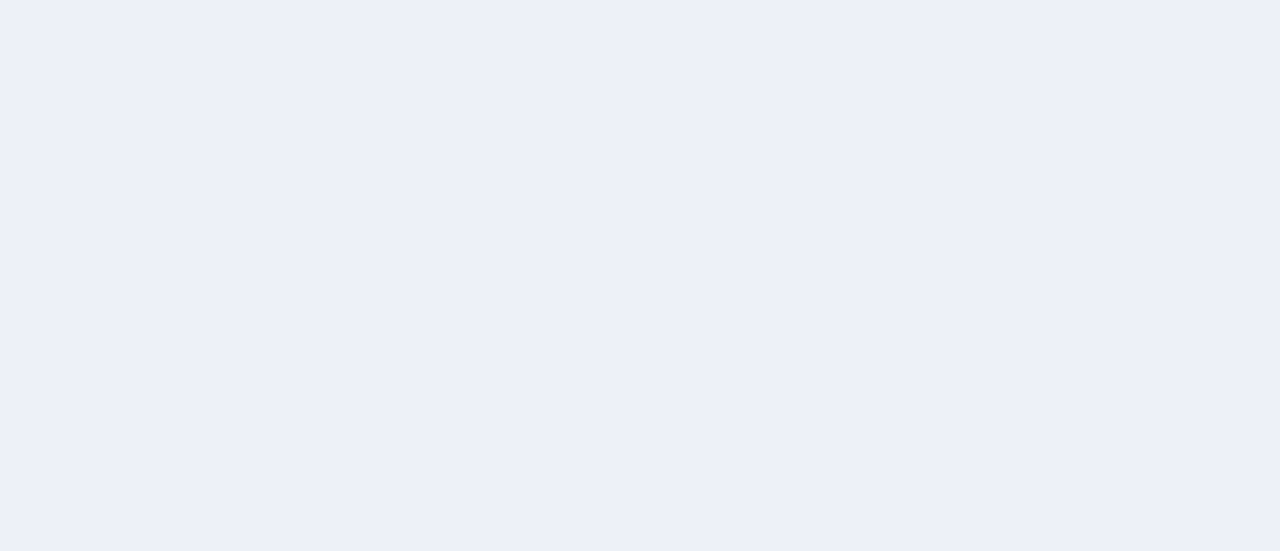 scroll, scrollTop: 0, scrollLeft: 0, axis: both 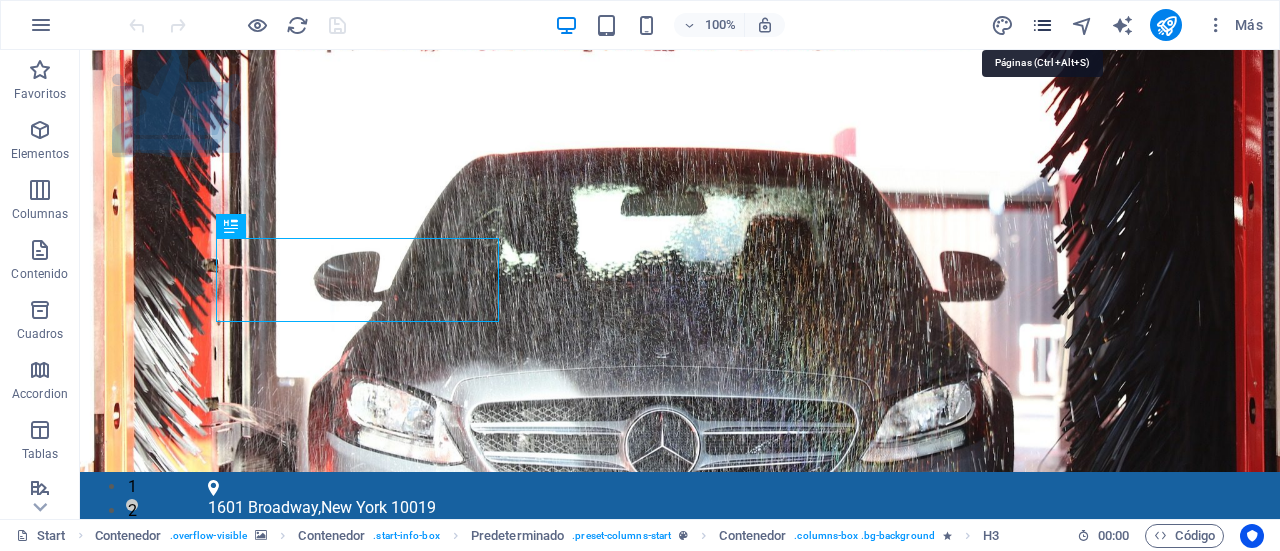 click at bounding box center (1042, 25) 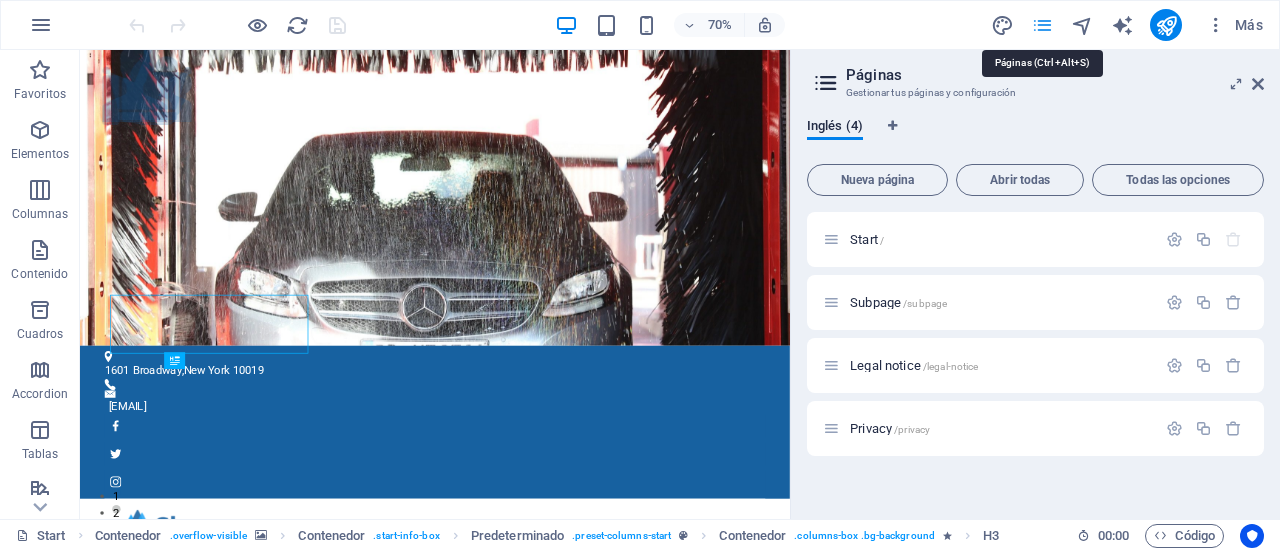 click at bounding box center [1042, 25] 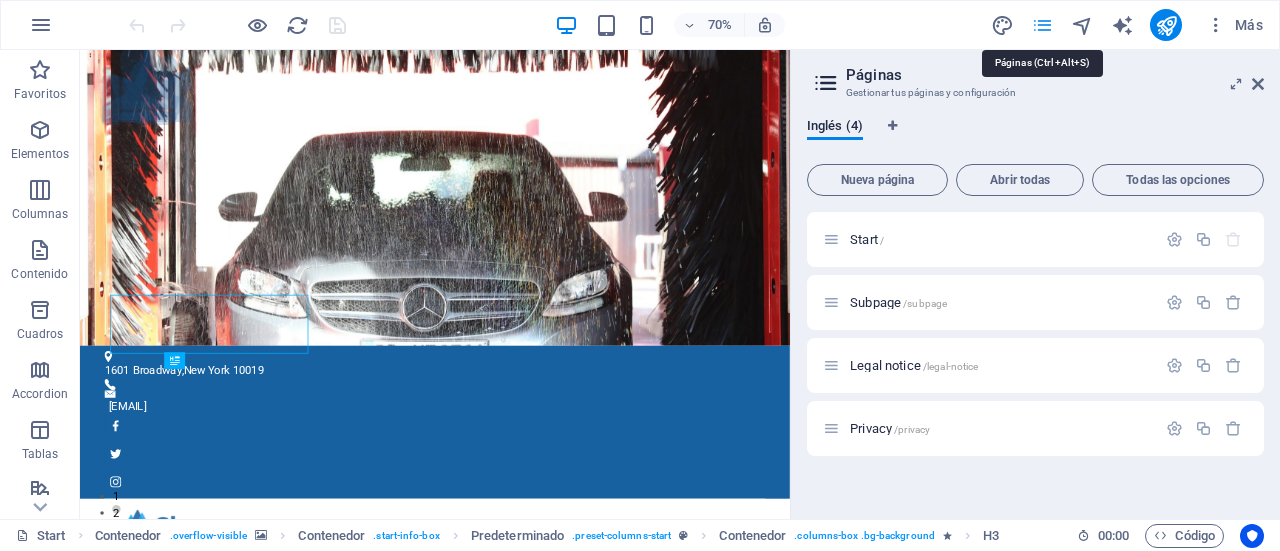 click at bounding box center [1042, 25] 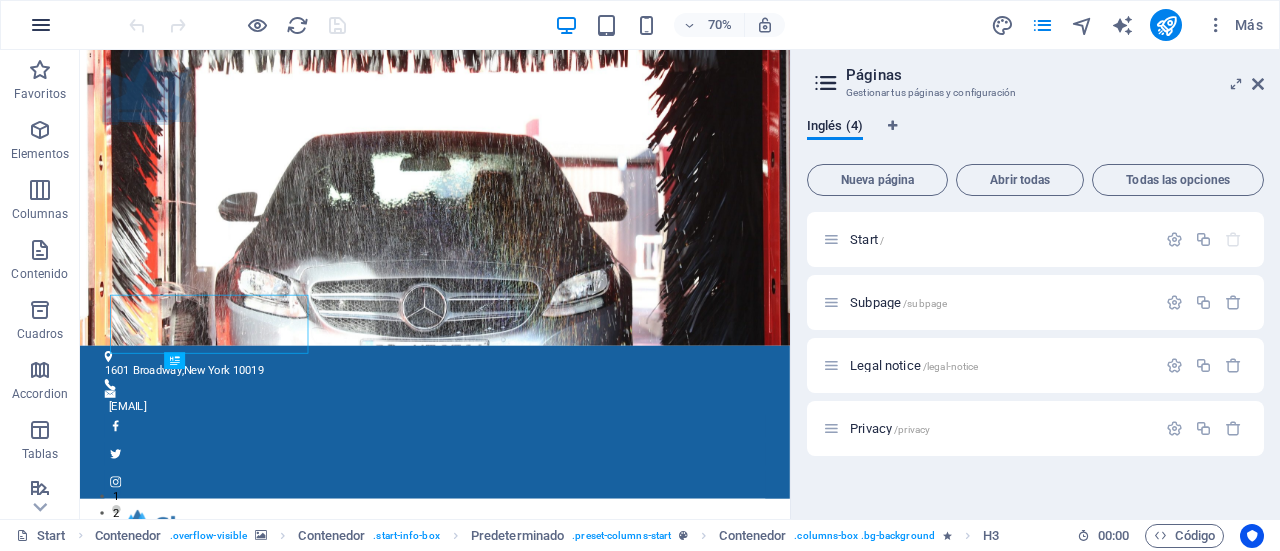 click at bounding box center (41, 25) 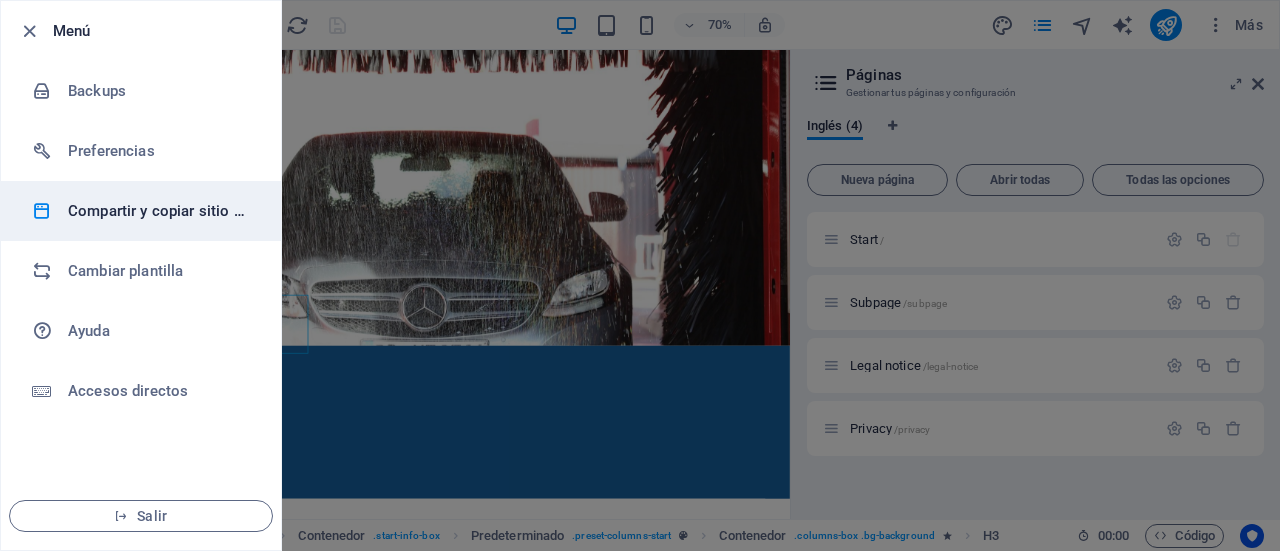 click on "Compartir y copiar sitio web" at bounding box center [160, 211] 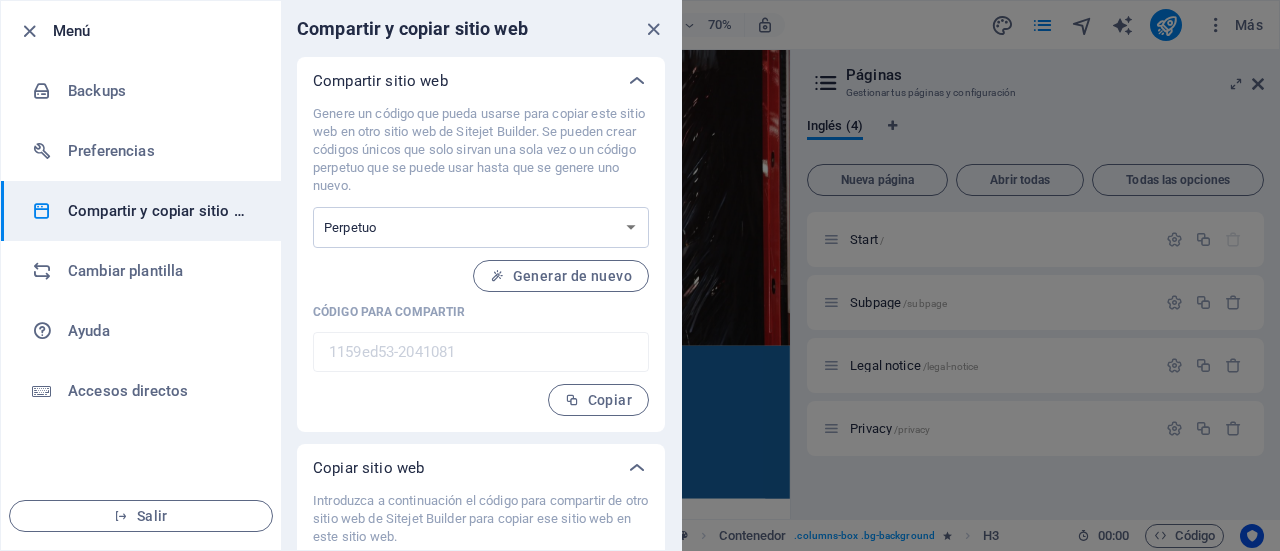 click on "Compartir y copiar sitio web" at bounding box center [160, 211] 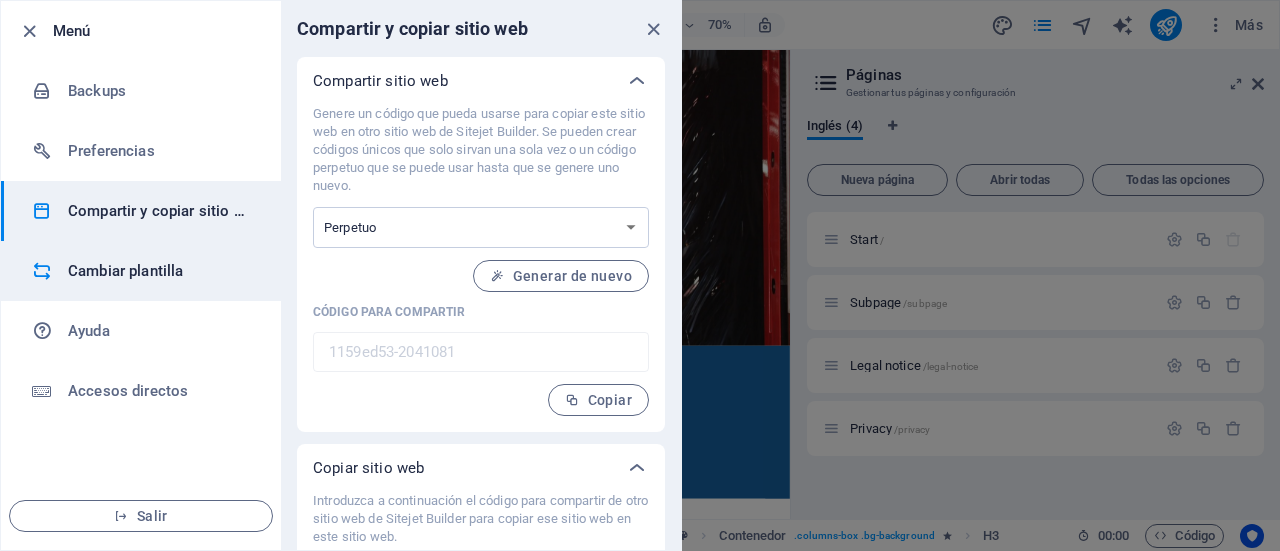 click on "Cambiar plantilla" at bounding box center (141, 271) 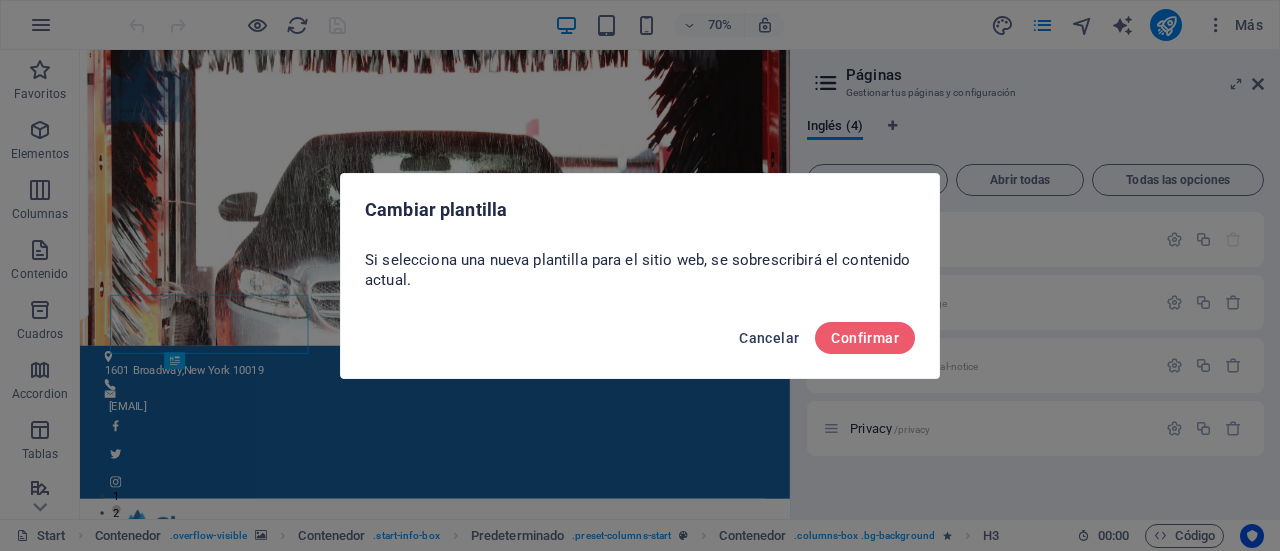 click on "Cancelar" at bounding box center [769, 338] 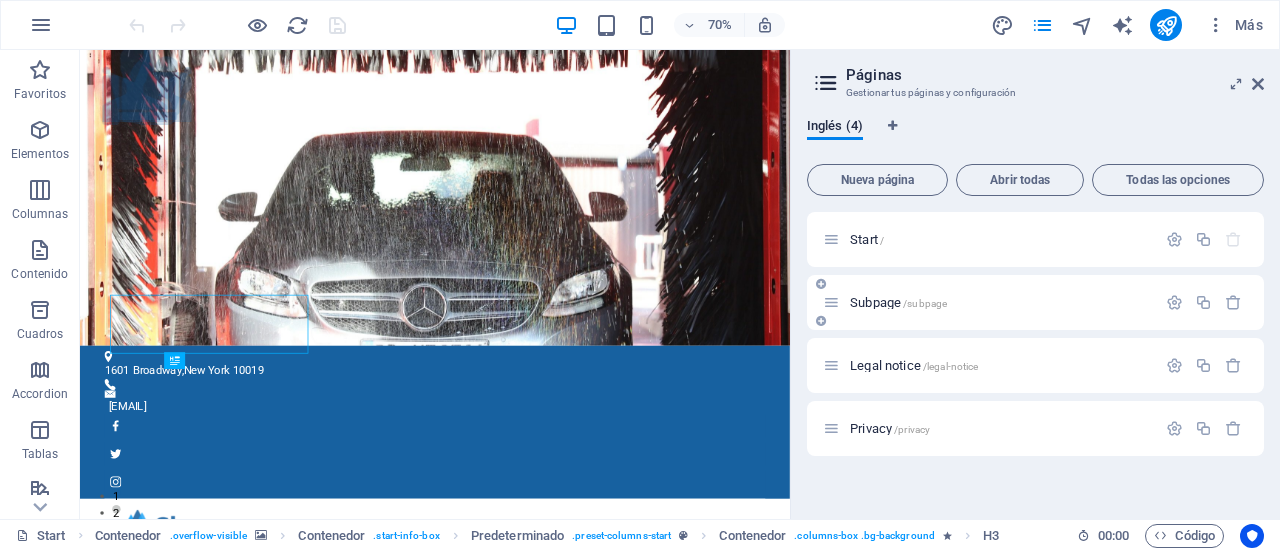 click at bounding box center (831, 302) 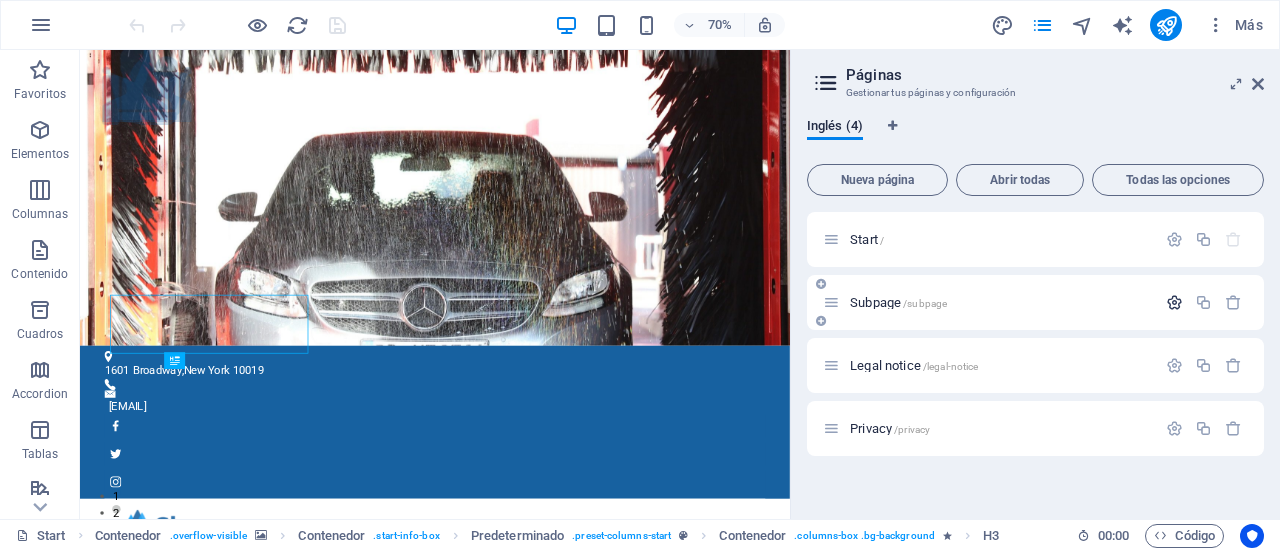 click at bounding box center [1174, 302] 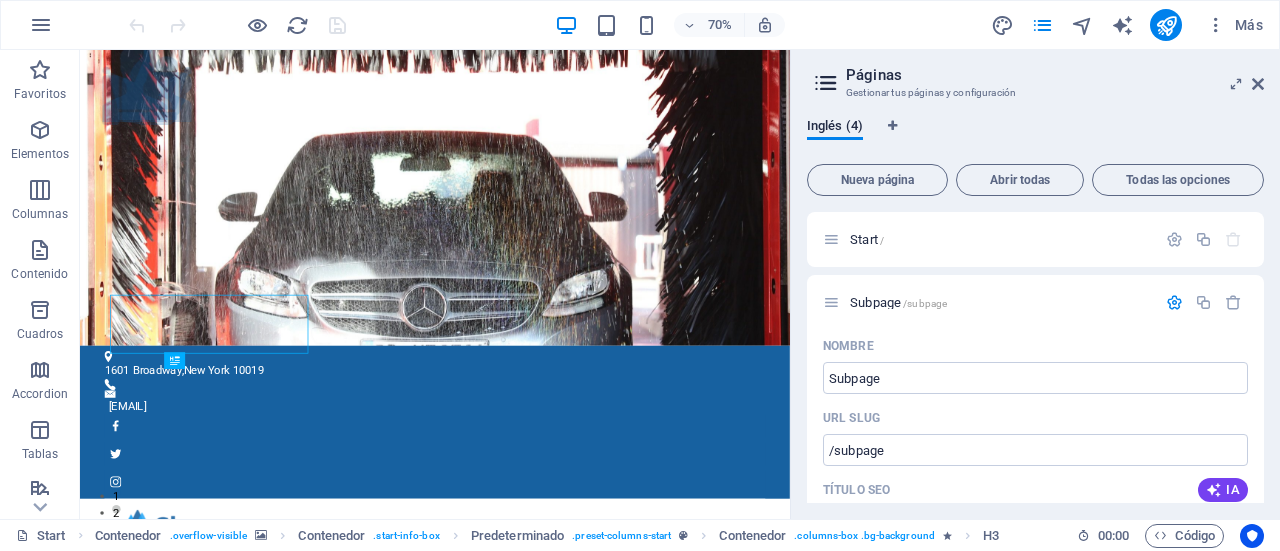 drag, startPoint x: 1258, startPoint y: 263, endPoint x: 1265, endPoint y: 272, distance: 11.401754 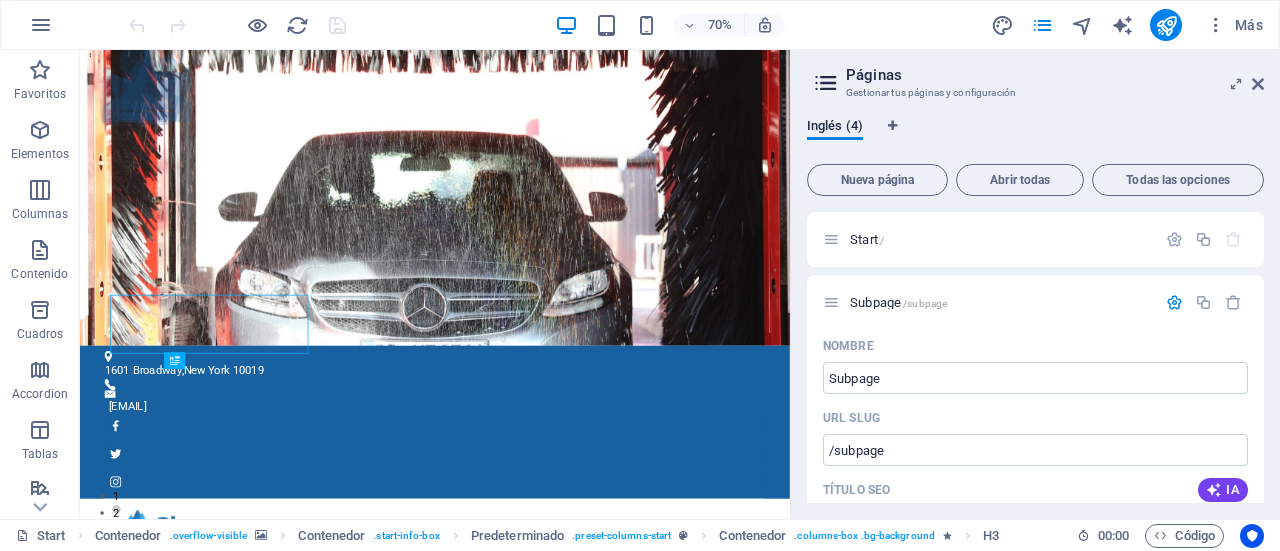 drag, startPoint x: 1265, startPoint y: 272, endPoint x: 1265, endPoint y: 257, distance: 15 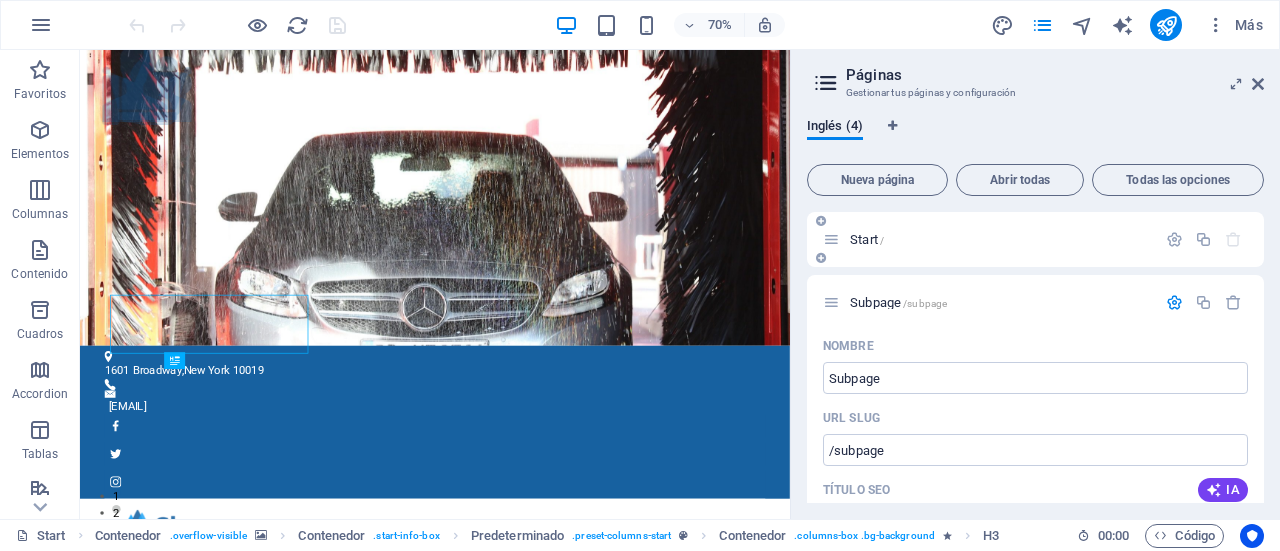 click on "Start /" at bounding box center [1035, 239] 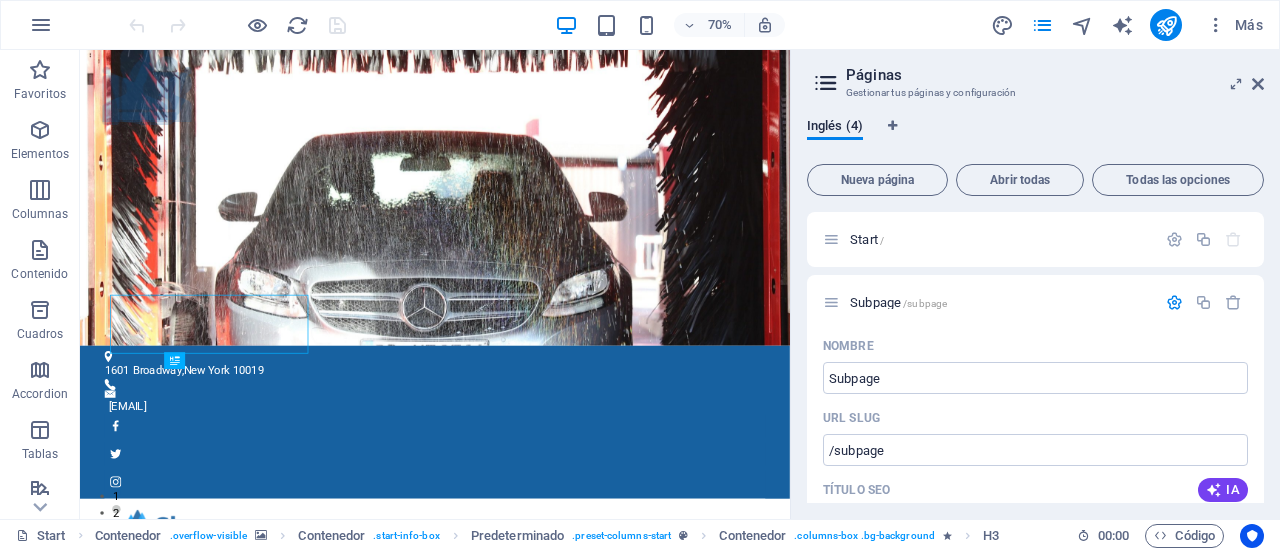 click on "Start / Subpage /subpage Nombre Subpage ​ URL SLUG /subpage ​ Título SEO IA Subpage ​ 253 / 580 Px Descripción SEO IA ​ 108 / 990 Px Palabras clave SEO IA ​ Configuración Menú Noindex Vista previa Móvil Escritorio www.example.com subpage Subpage - raacingenieros.cl raacingenieros.cl Etiquetas meta ​ Vista previa de imagen (Open Graph) Arrastra archivos aquí, haz clic para escoger archivos o selecciona alguno de tus archivos o consulta el catálogo gratuito de fotos y vídeos Más opciones Legal notice /legal-notice Privacy /privacy" at bounding box center [1035, 357] 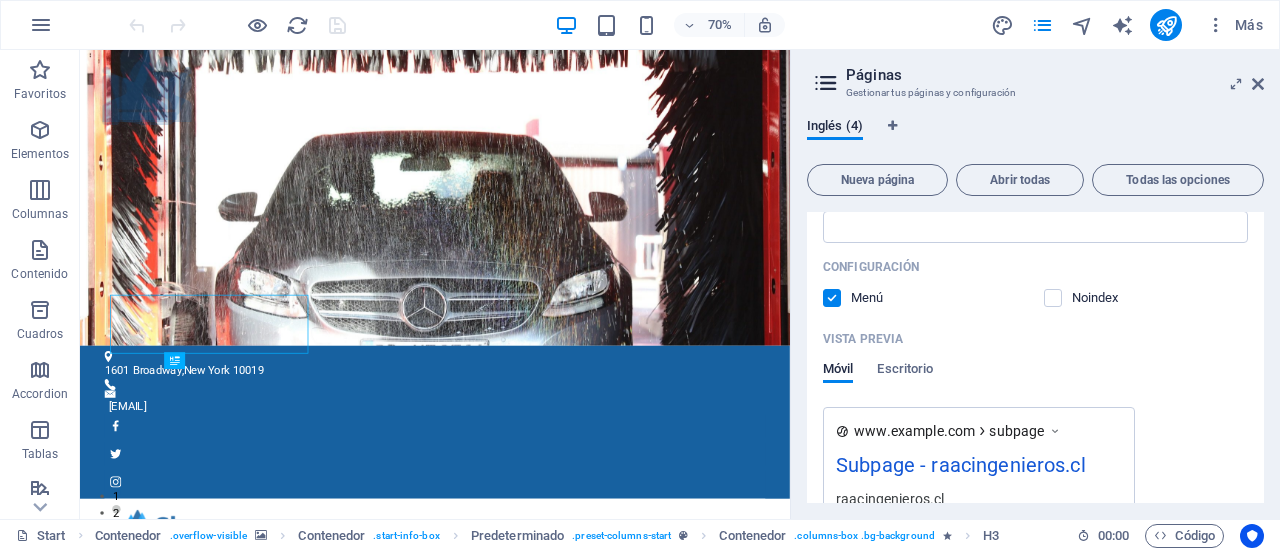 scroll, scrollTop: 0, scrollLeft: 0, axis: both 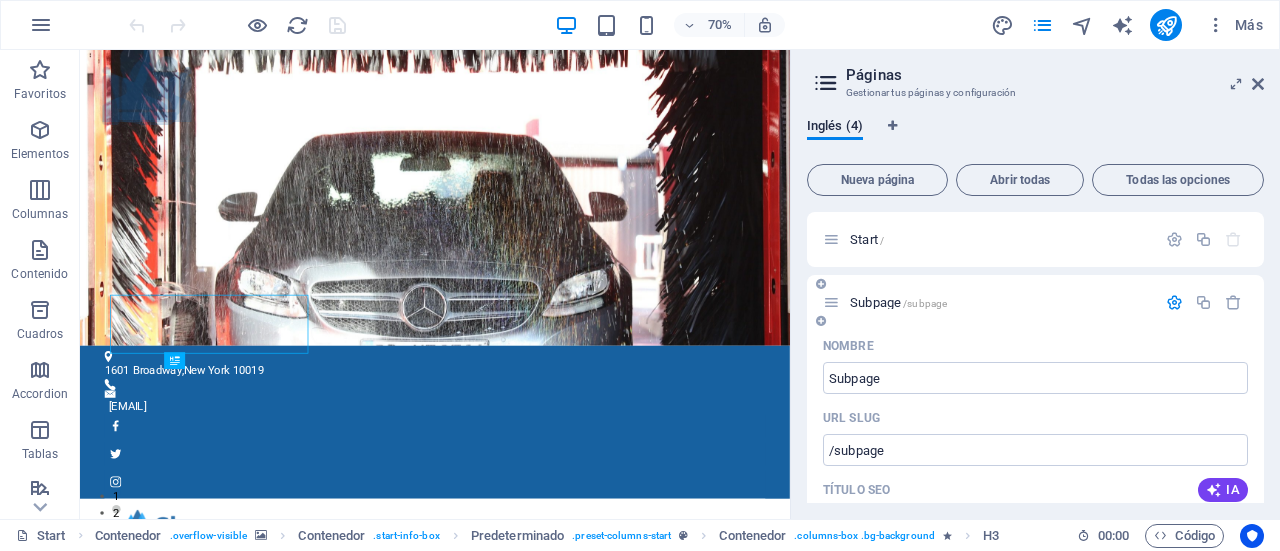click on "Subpage /subpage" at bounding box center (989, 302) 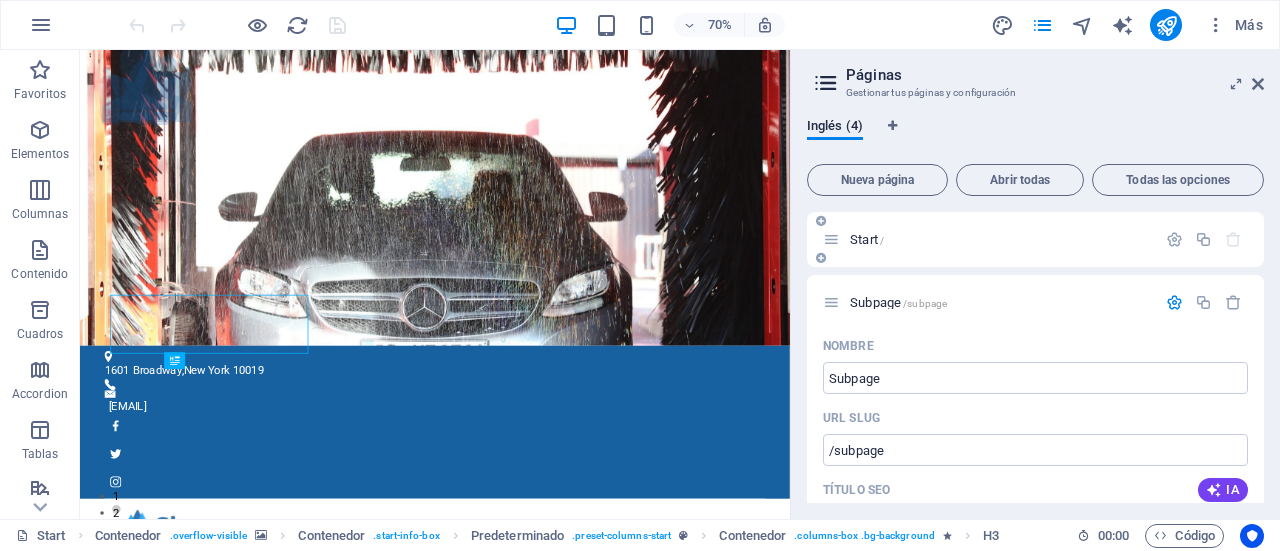click on "Start /" at bounding box center (1035, 239) 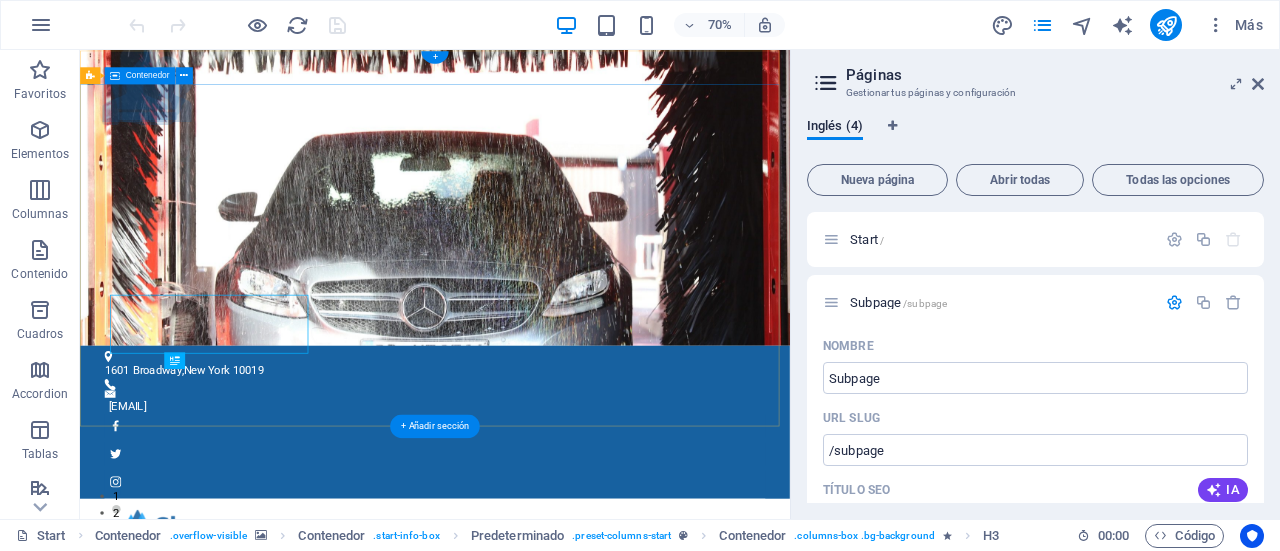 click on "Start About us Services Pricing Locations Contact" at bounding box center (587, 769) 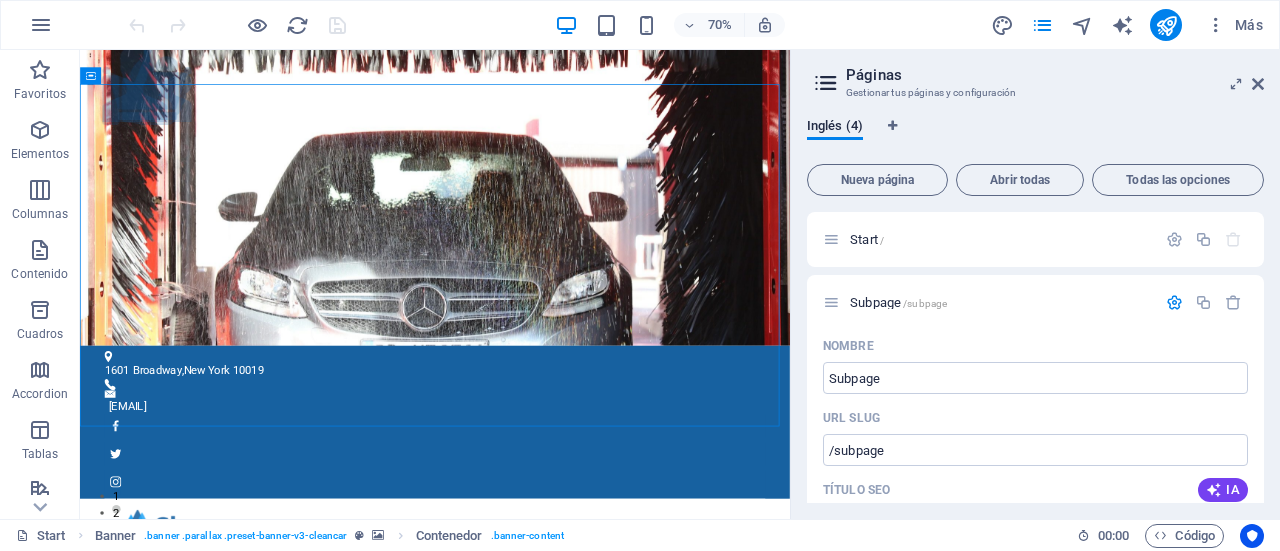 click on "Páginas" at bounding box center [1055, 75] 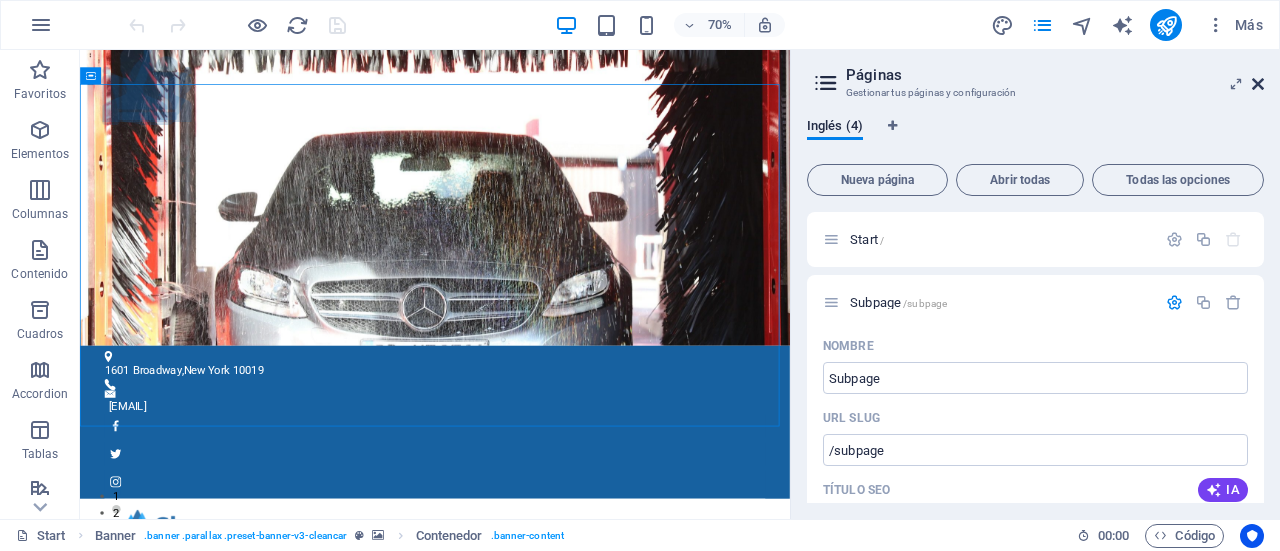 click at bounding box center [1258, 84] 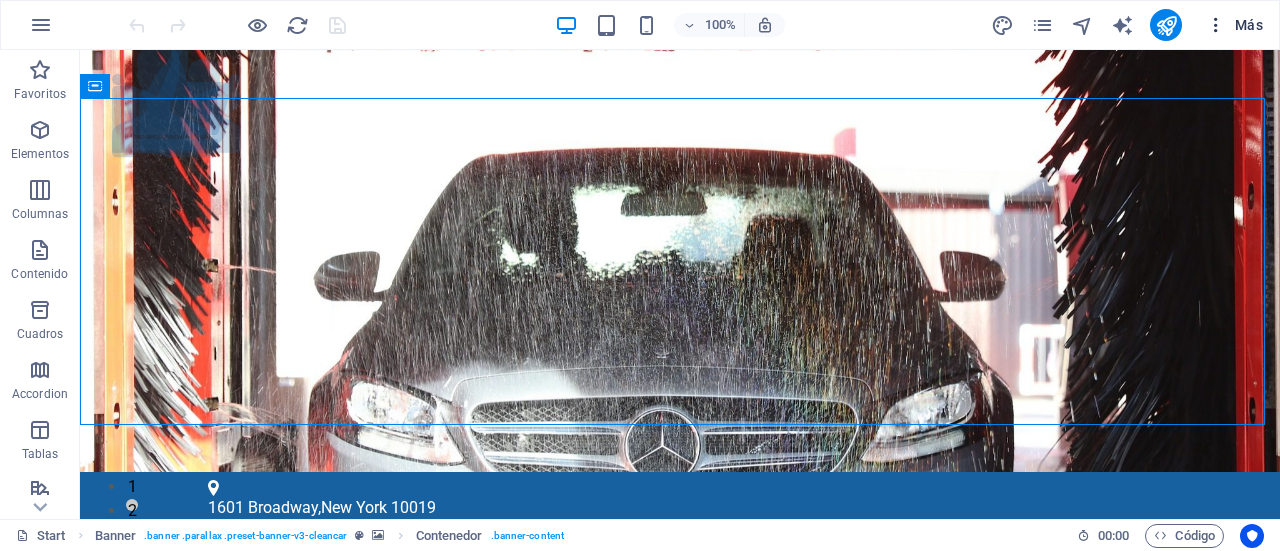click at bounding box center [1216, 25] 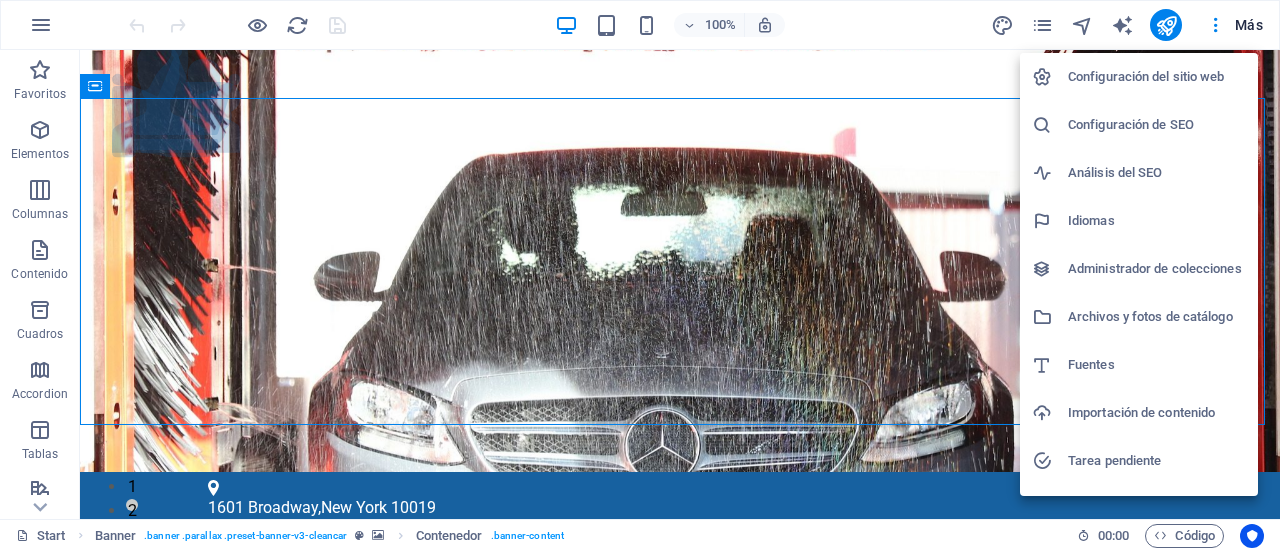 click at bounding box center (640, 275) 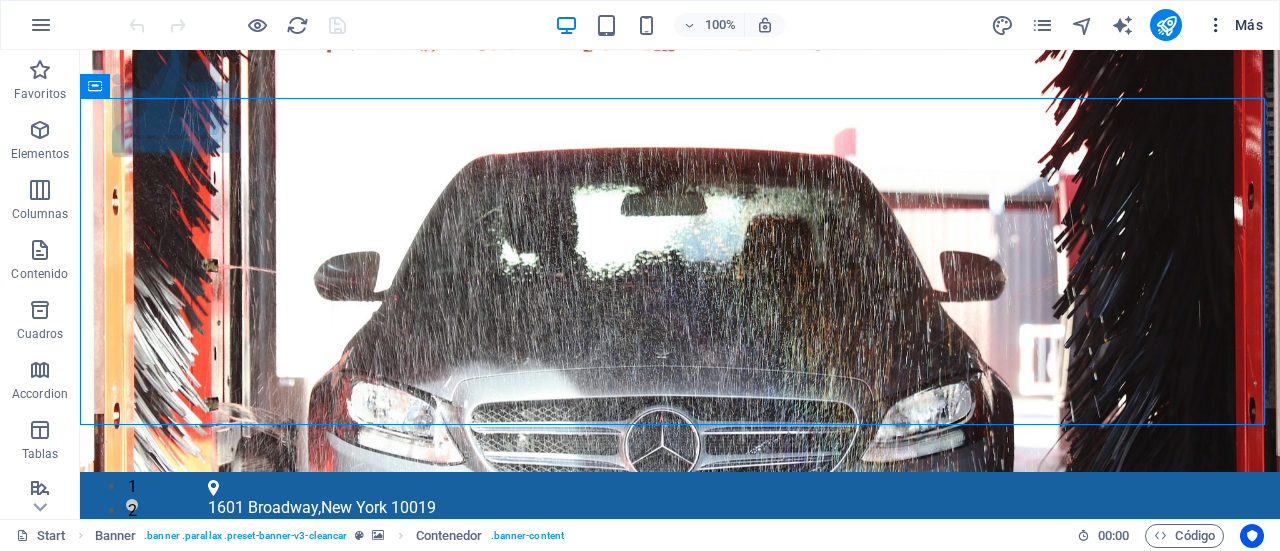 click at bounding box center (1216, 25) 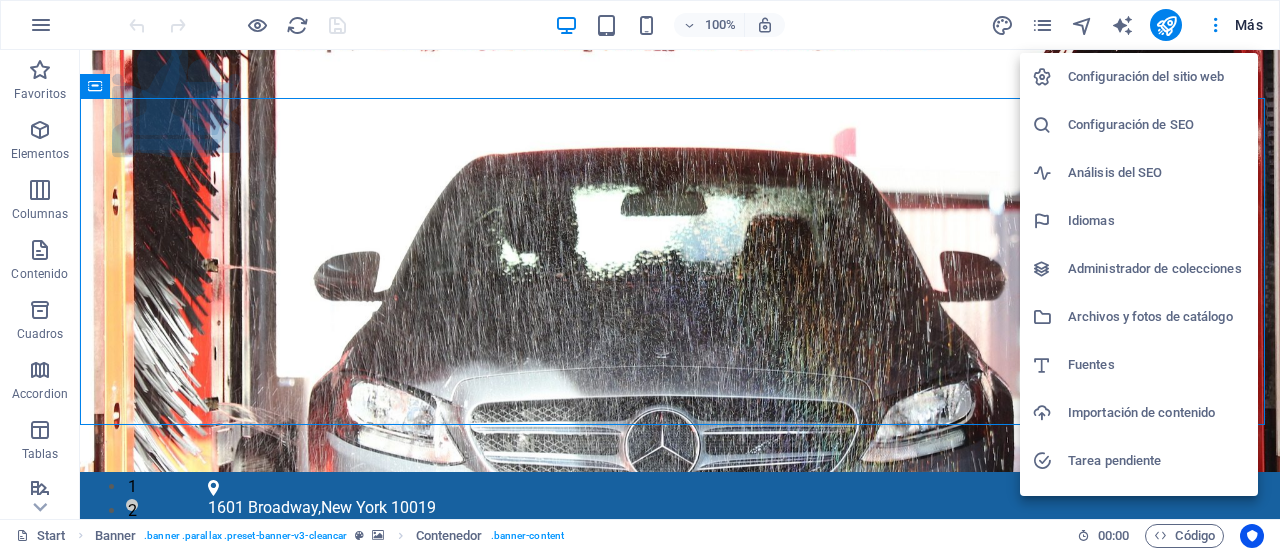 click at bounding box center [640, 275] 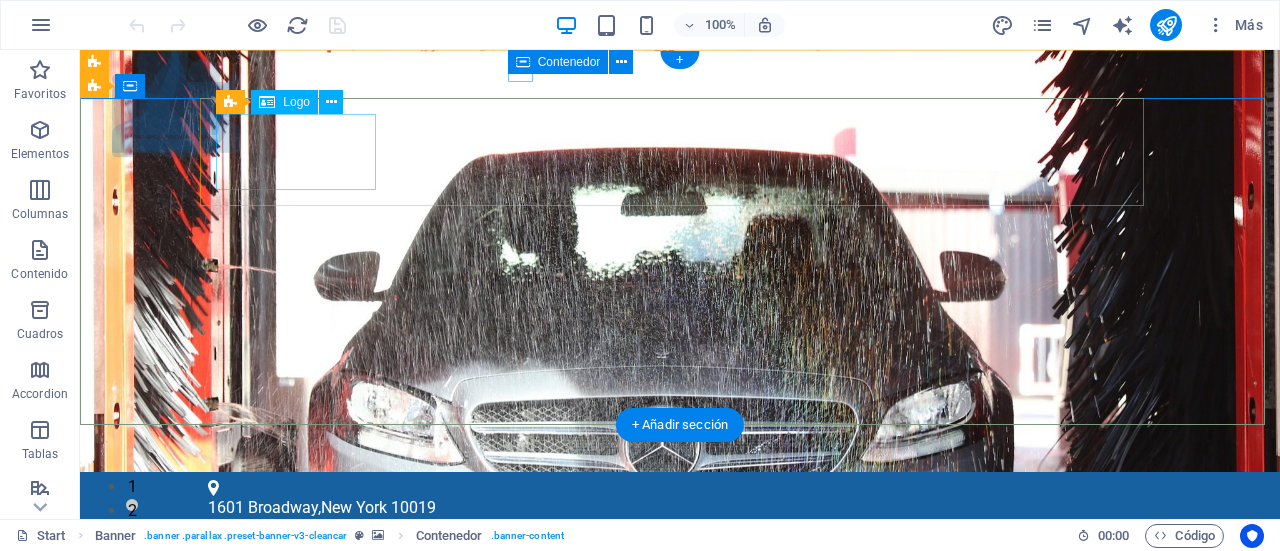 click at bounding box center [680, 745] 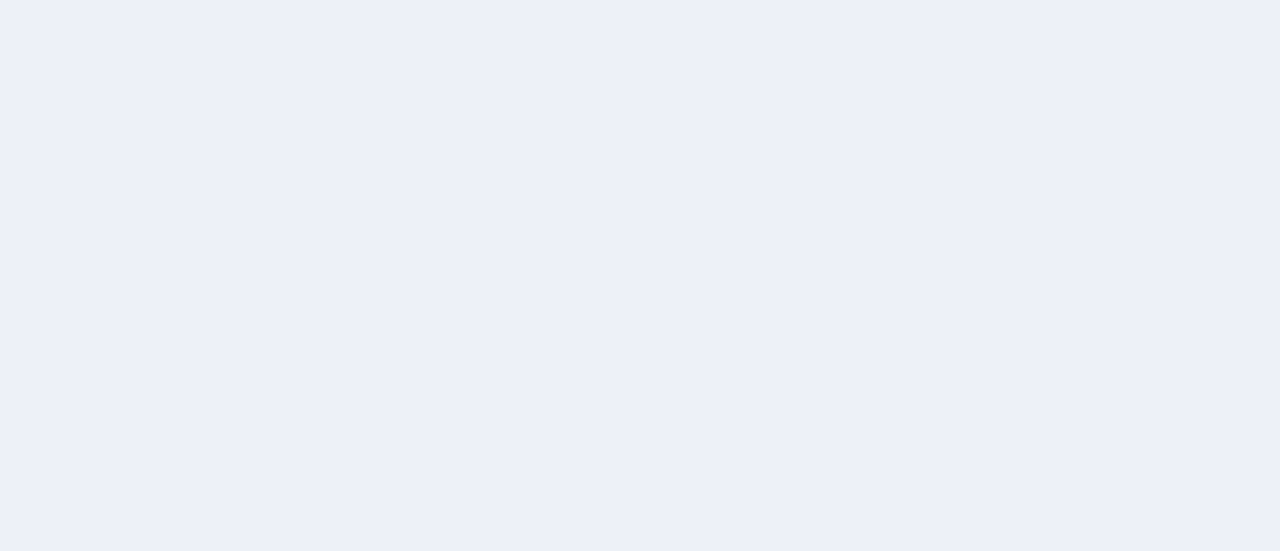 scroll, scrollTop: 0, scrollLeft: 0, axis: both 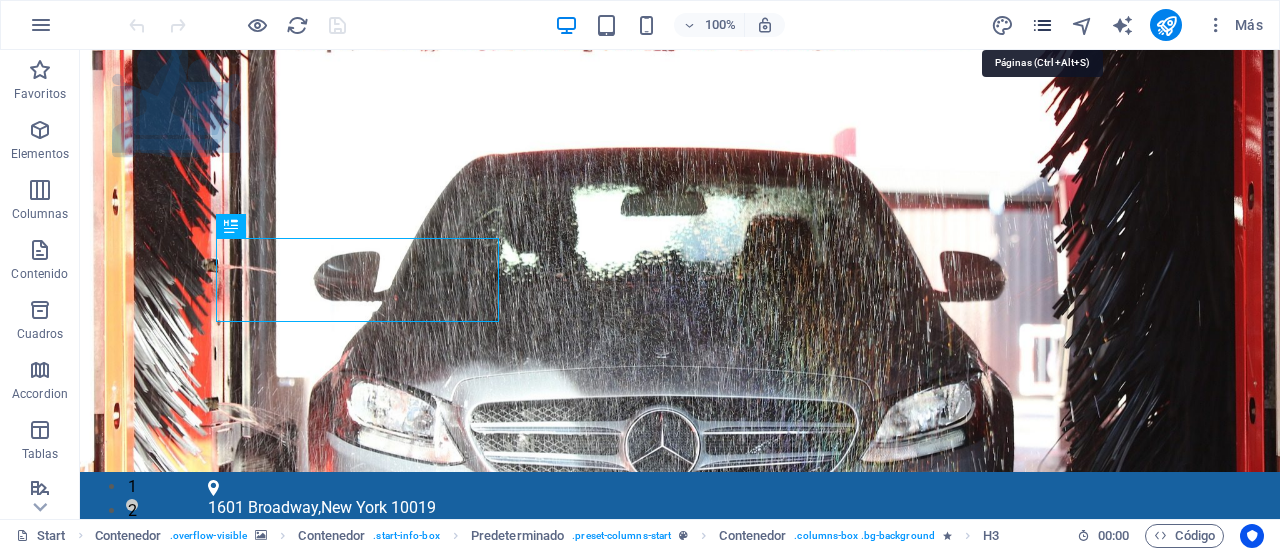 click at bounding box center [1042, 25] 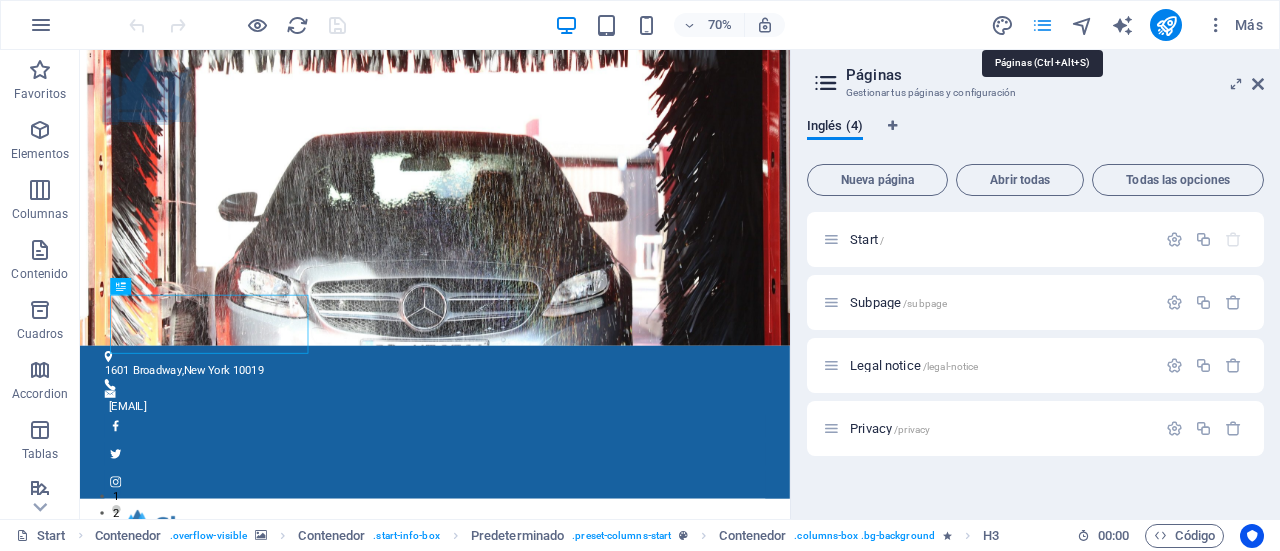 click at bounding box center (1042, 25) 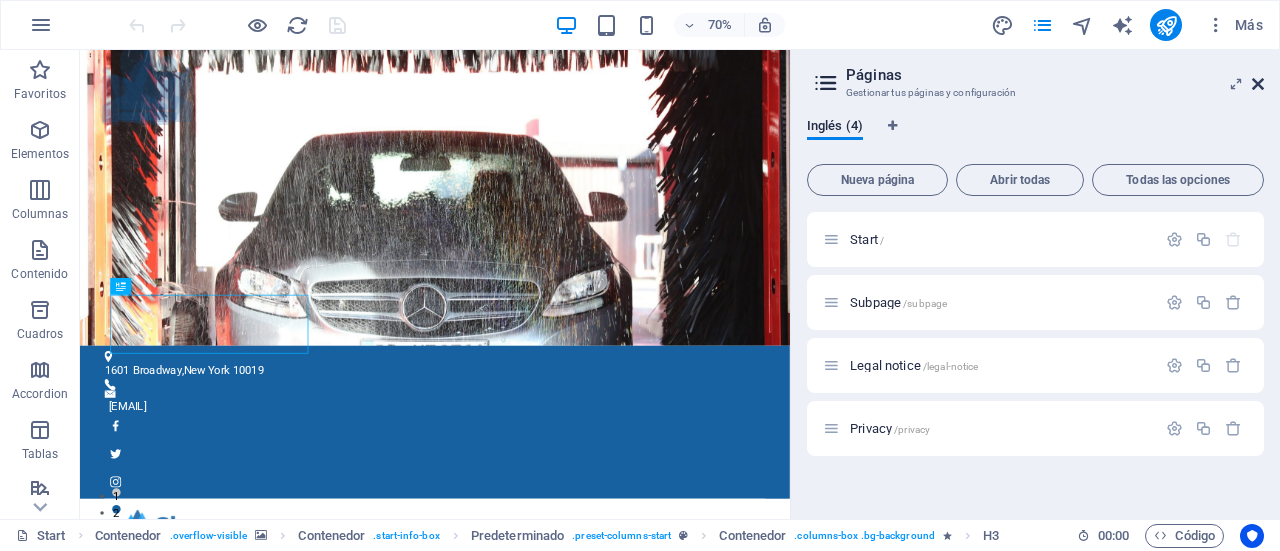 click at bounding box center [1258, 84] 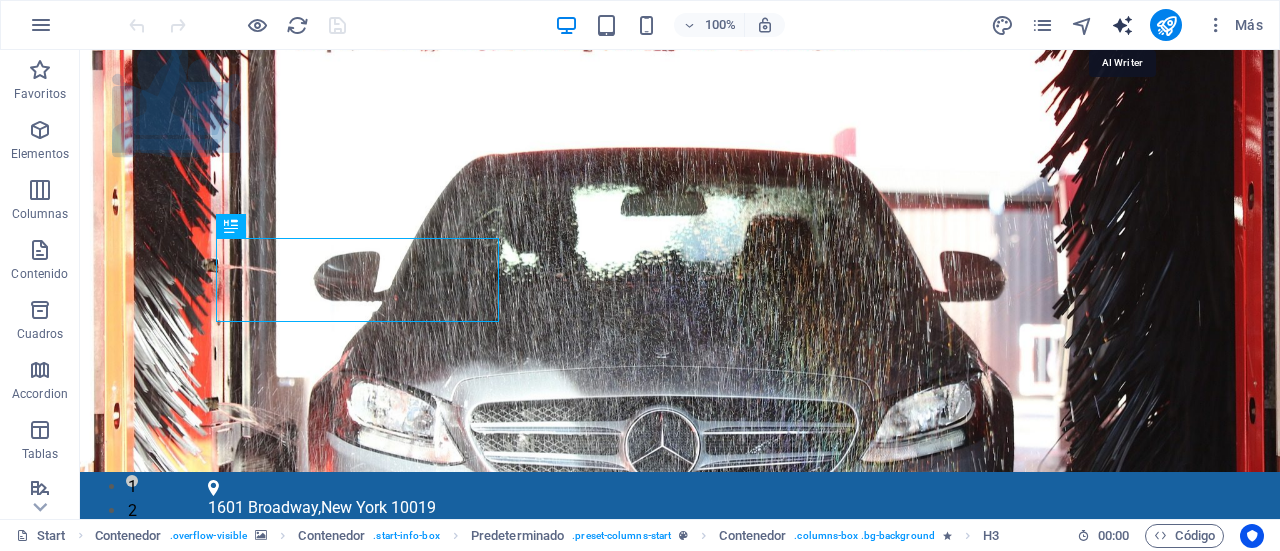 click at bounding box center (1122, 25) 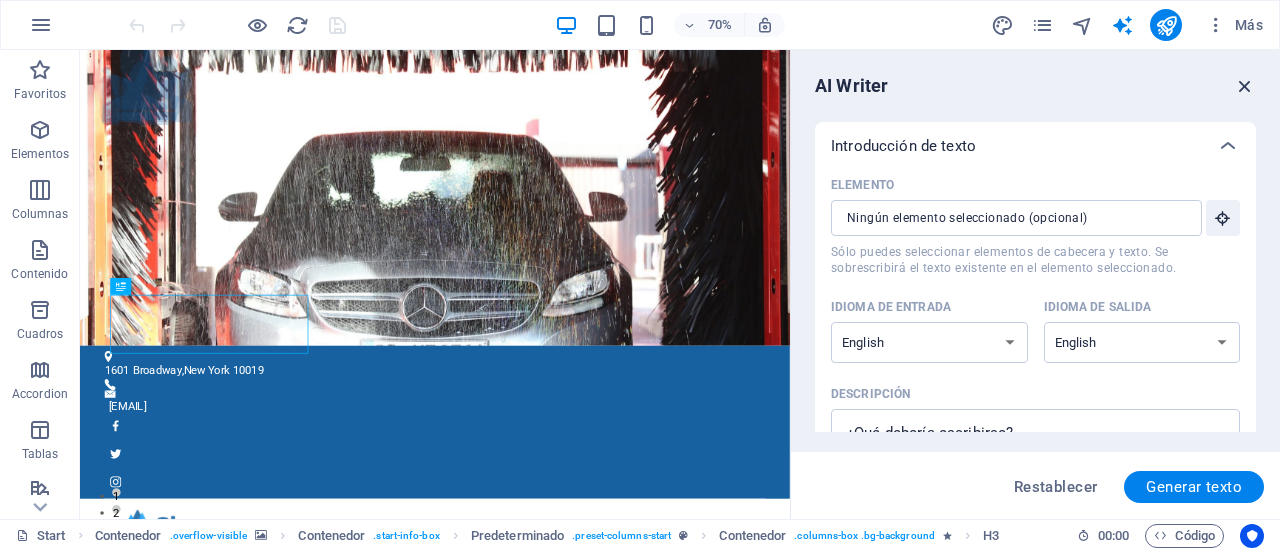 click at bounding box center [1245, 86] 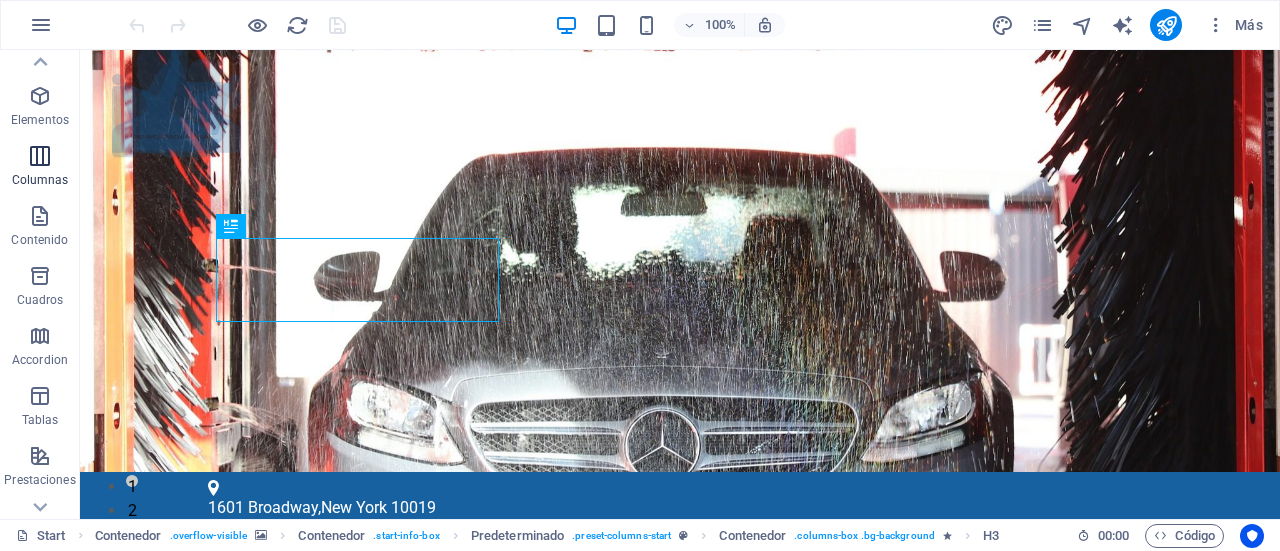 scroll, scrollTop: 0, scrollLeft: 0, axis: both 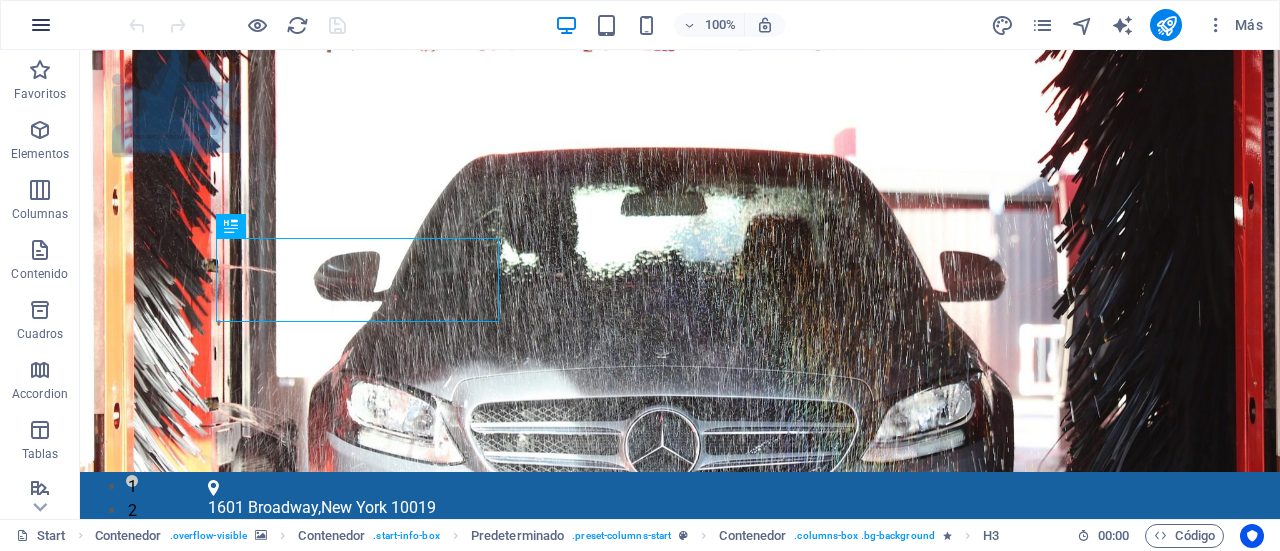 click at bounding box center [41, 25] 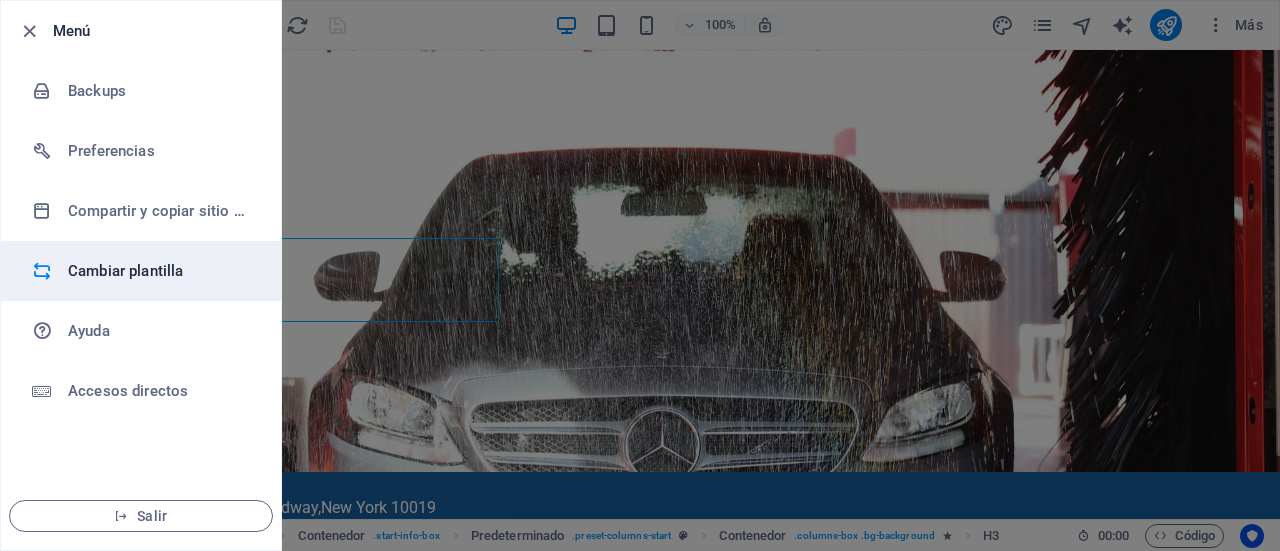 click on "Cambiar plantilla" at bounding box center (141, 271) 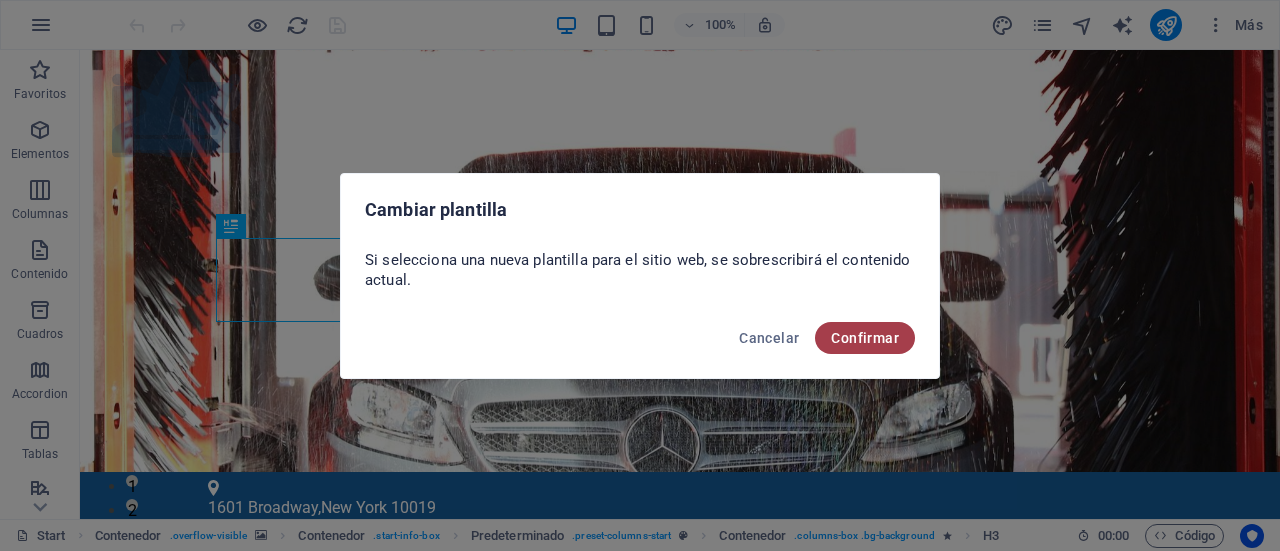 click on "Confirmar" at bounding box center [865, 338] 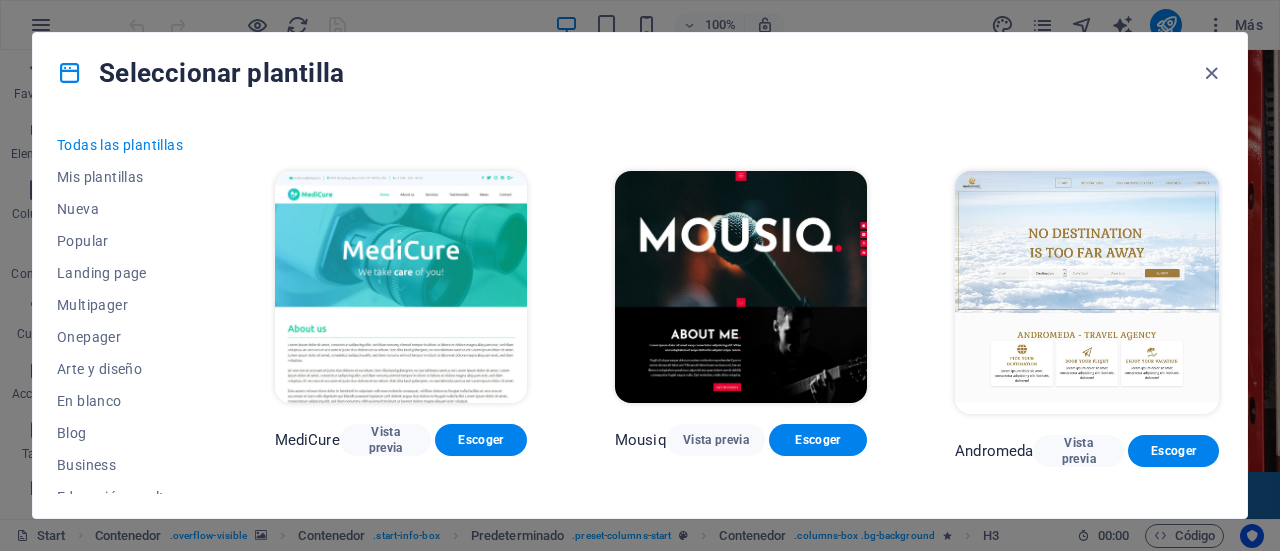 scroll, scrollTop: 12337, scrollLeft: 0, axis: vertical 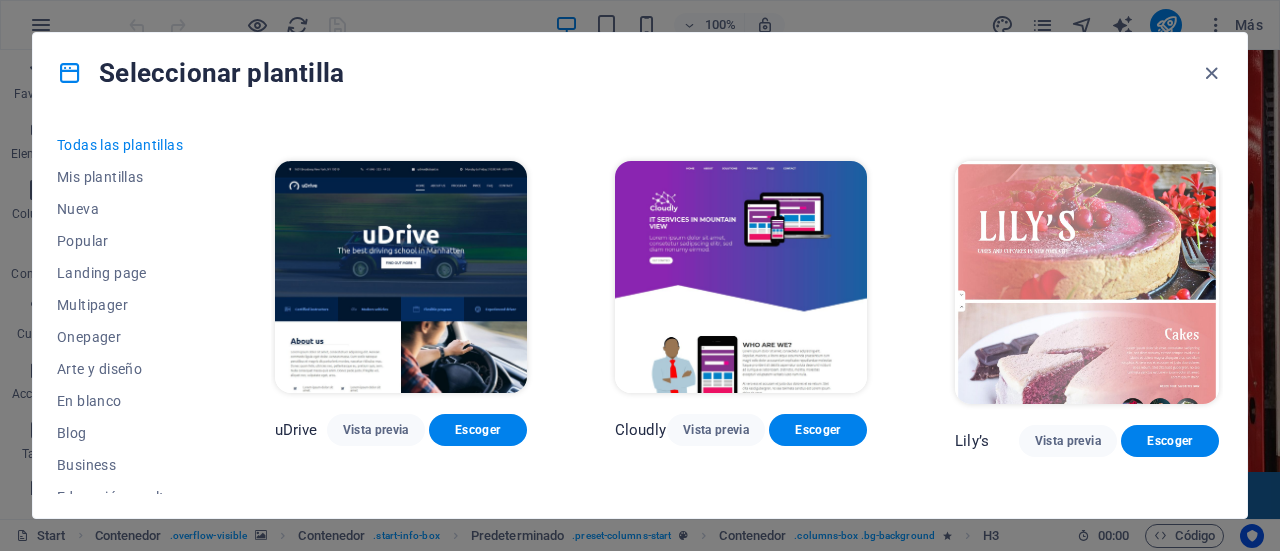 click on "Seleccionar plantilla Todas las plantillas Mis plantillas Nueva Popular Landing page Multipager Onepager Arte y diseño En blanco Blog Business Educación y cultura Evento Gastronomía Salud IT y medios Legal y finanzas Sin ánimo de lucro Resultado Portfolio Servicios Deportes y belleza Comercios Viaje Wireframe SugarDough Vista previa Escoger RepairIT Vista previa Escoger Peoneera Vista previa Escoger Art Museum Vista previa Escoger Wonder Planner Vista previa Escoger Transportable Vista previa Escoger S&L Vista previa Escoger WePaint Vista previa Escoger Eco-Con Vista previa Escoger MeetUp Vista previa Escoger Help & Care Vista previa Escoger Podcaster Vista previa Escoger Academix Vista previa Escoger BIG Barber Shop Vista previa Escoger Health & Food Vista previa Escoger UrbanNest Interiors Vista previa Escoger Green Change Vista previa Escoger The Beauty Temple Vista previa Escoger WeTrain Vista previa Escoger Cleaner Vista previa Escoger Johanna James Vista previa Escoger Delicioso Vista previa Escoger" at bounding box center (640, 275) 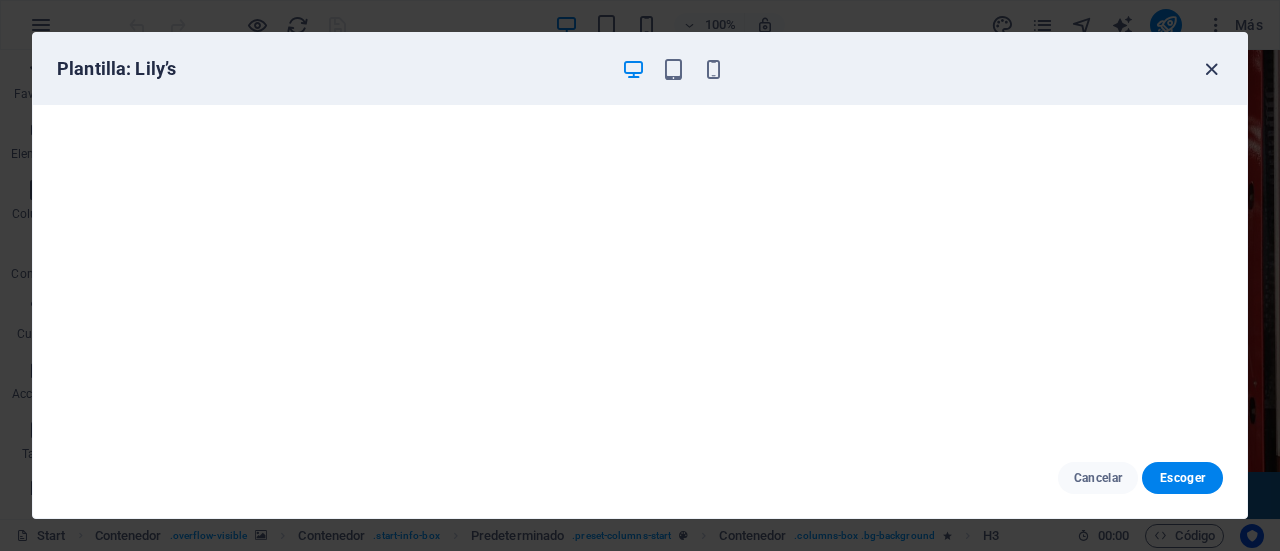 click at bounding box center (1211, 69) 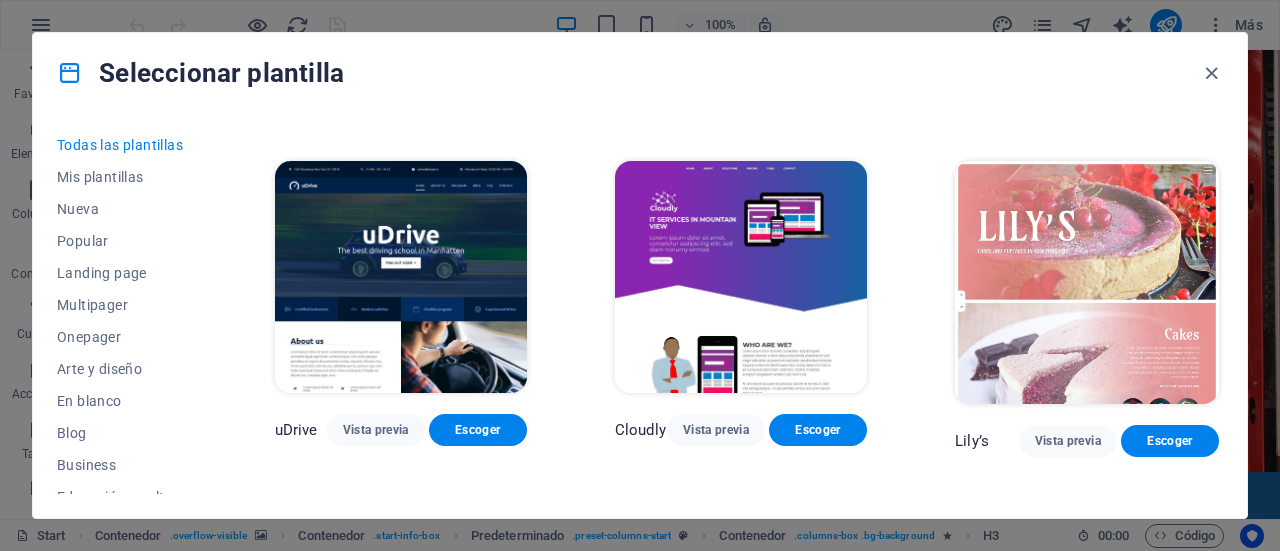 drag, startPoint x: 1268, startPoint y: 80, endPoint x: 1269, endPoint y: 95, distance: 15.033297 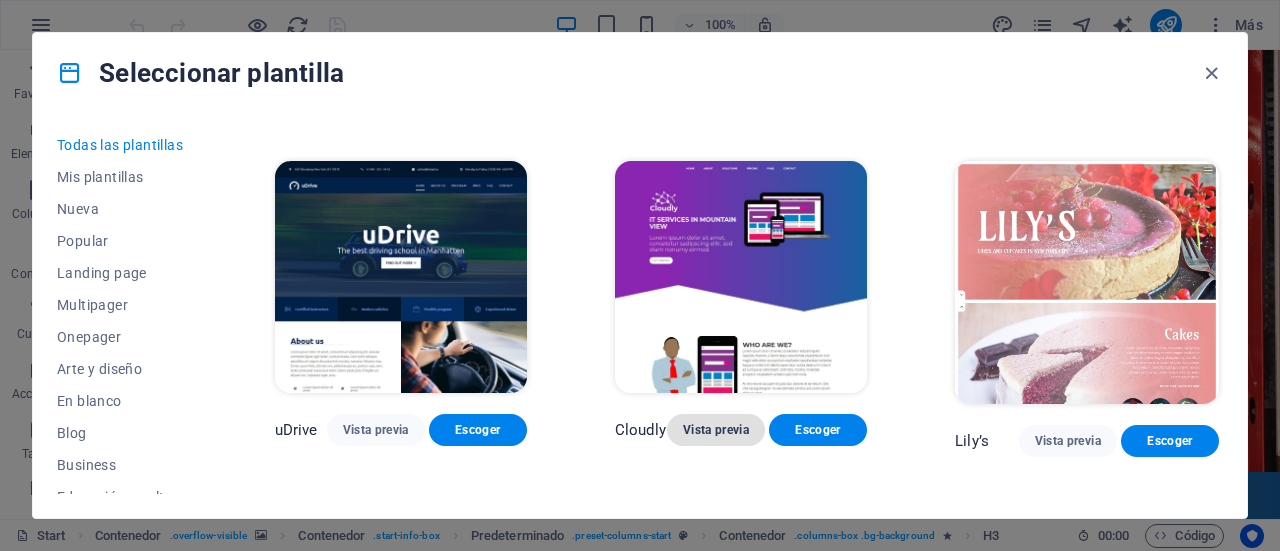 click on "Vista previa" at bounding box center (716, 430) 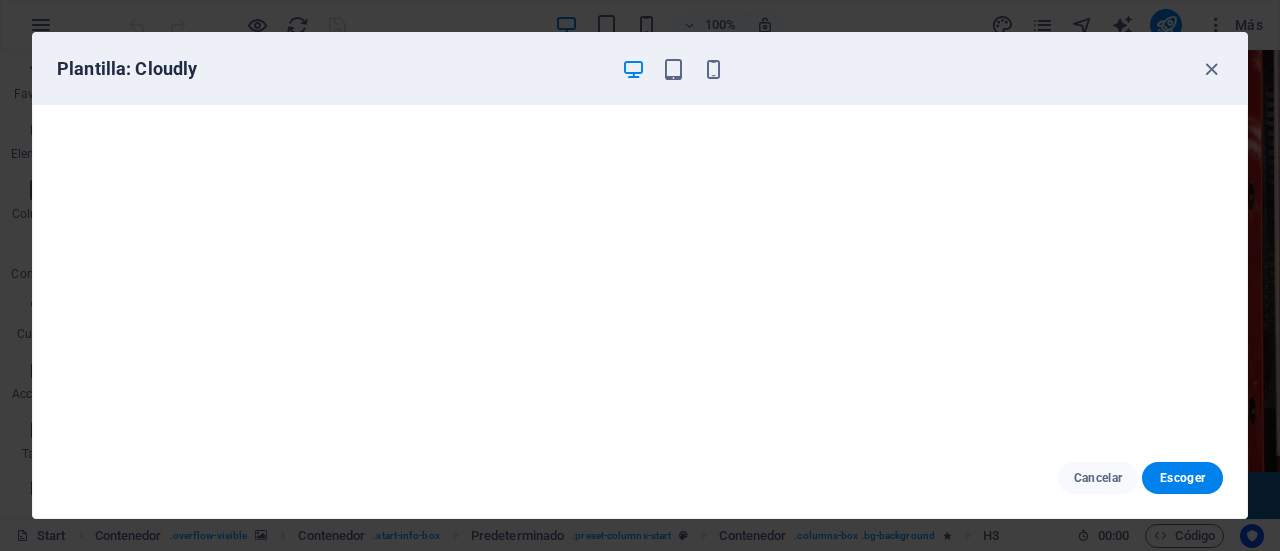 click on "Plantilla: Cloudly" at bounding box center (628, 69) 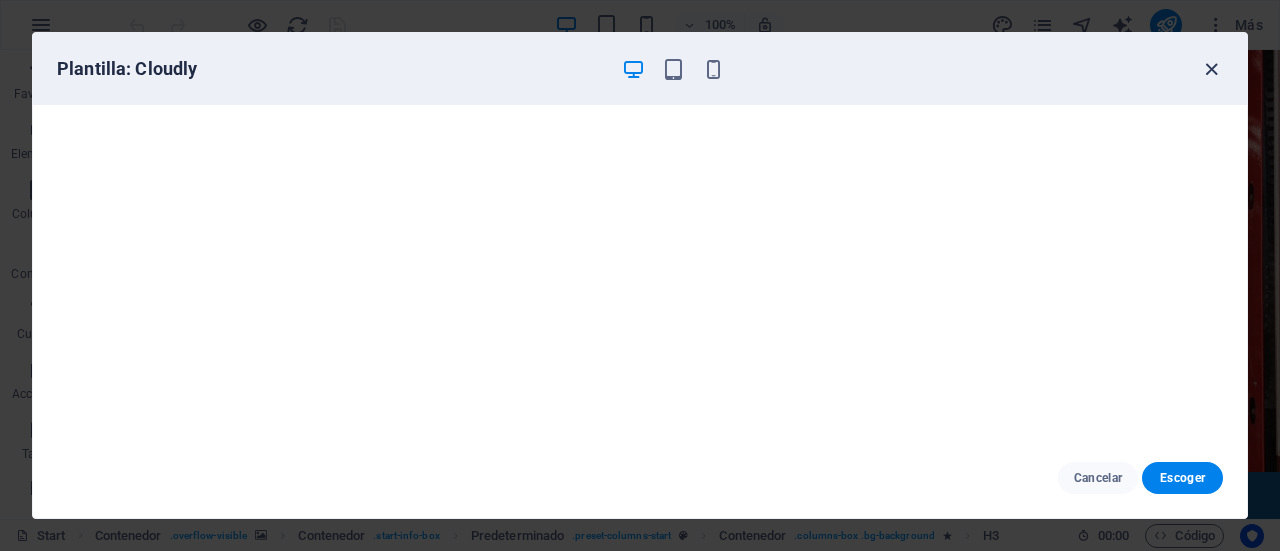 click at bounding box center [1211, 69] 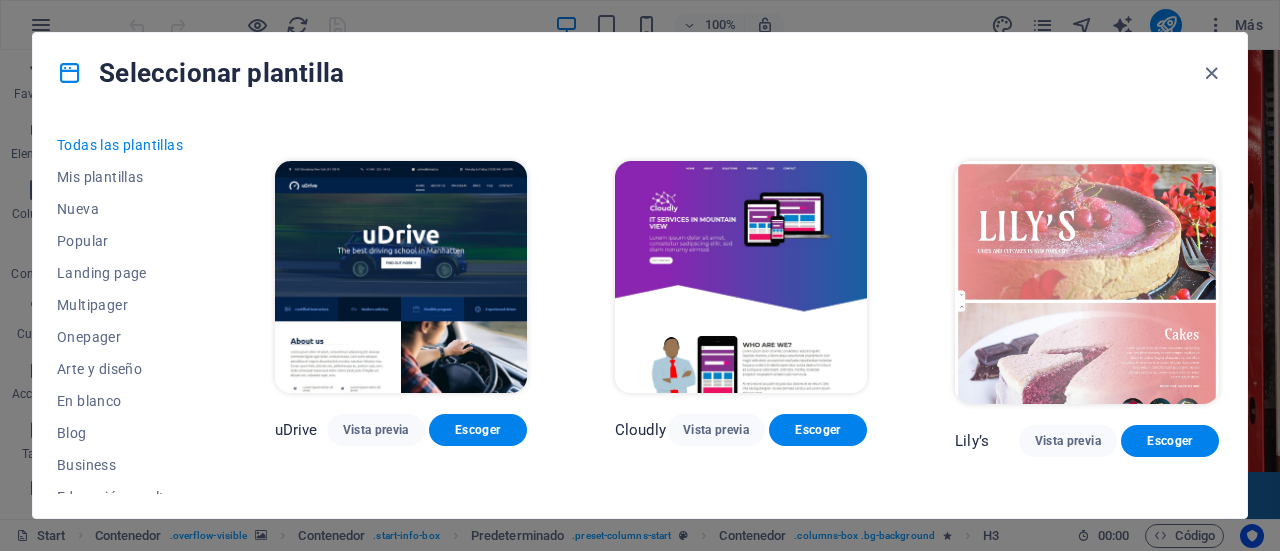 drag, startPoint x: 1274, startPoint y: 81, endPoint x: 1279, endPoint y: 23, distance: 58.21512 